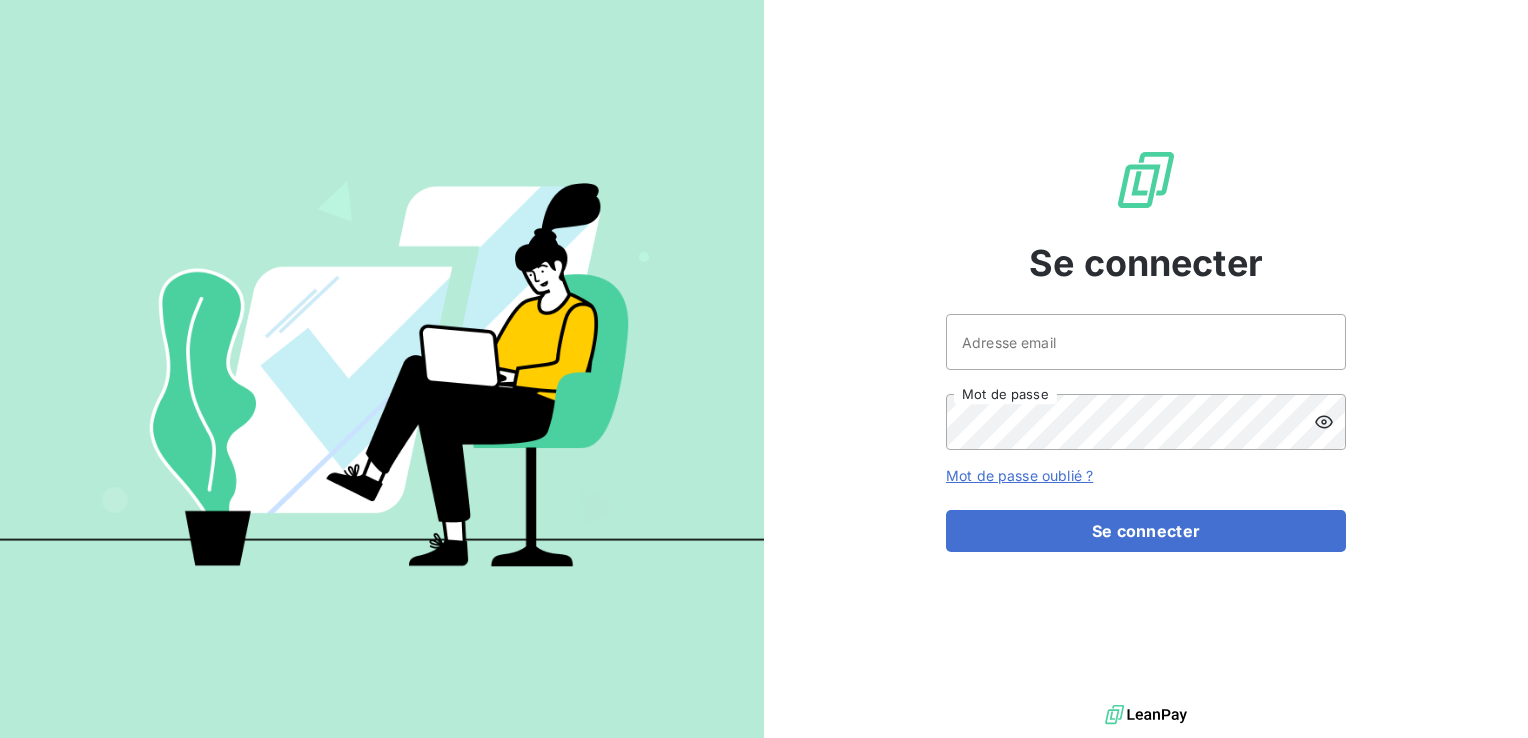 scroll, scrollTop: 0, scrollLeft: 0, axis: both 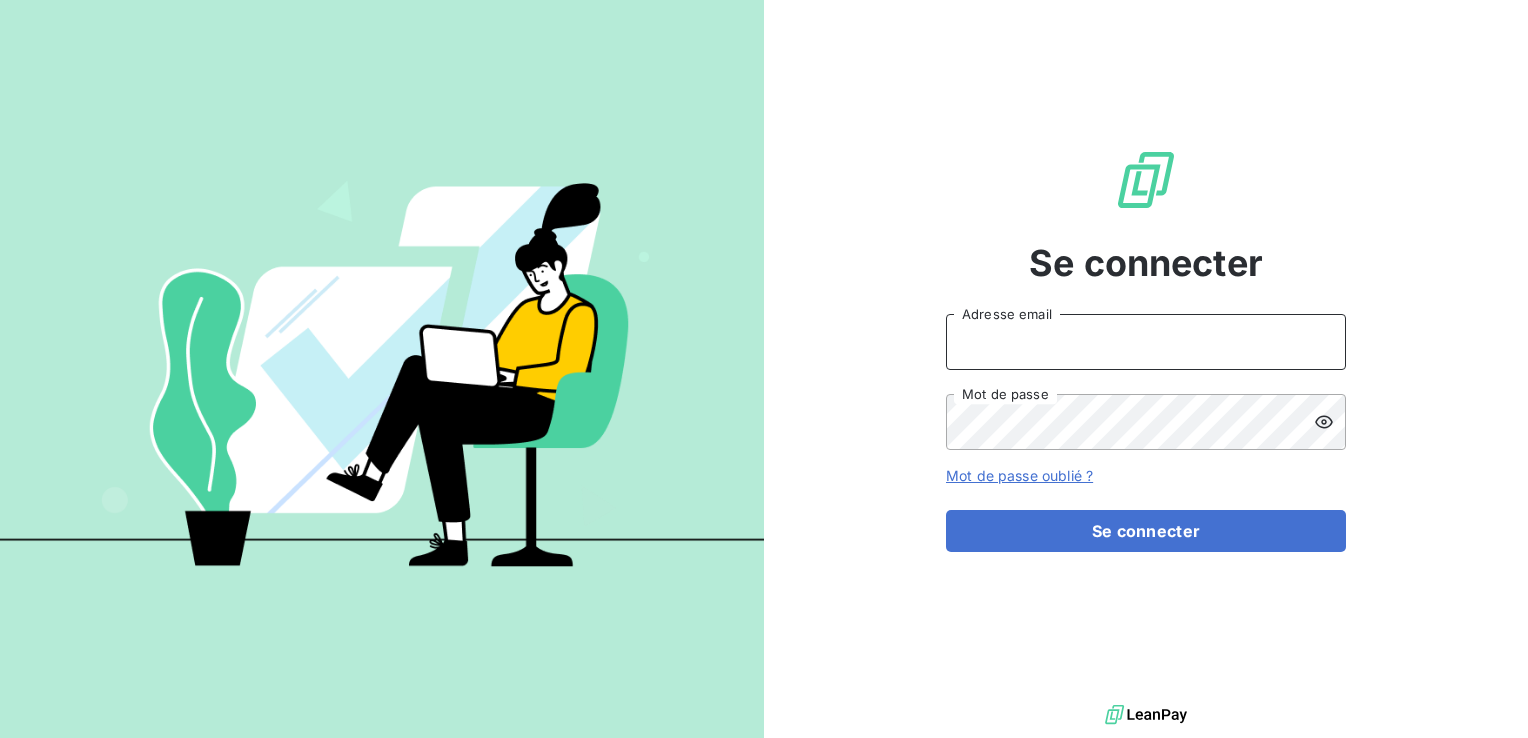 click on "Adresse email" at bounding box center [1146, 342] 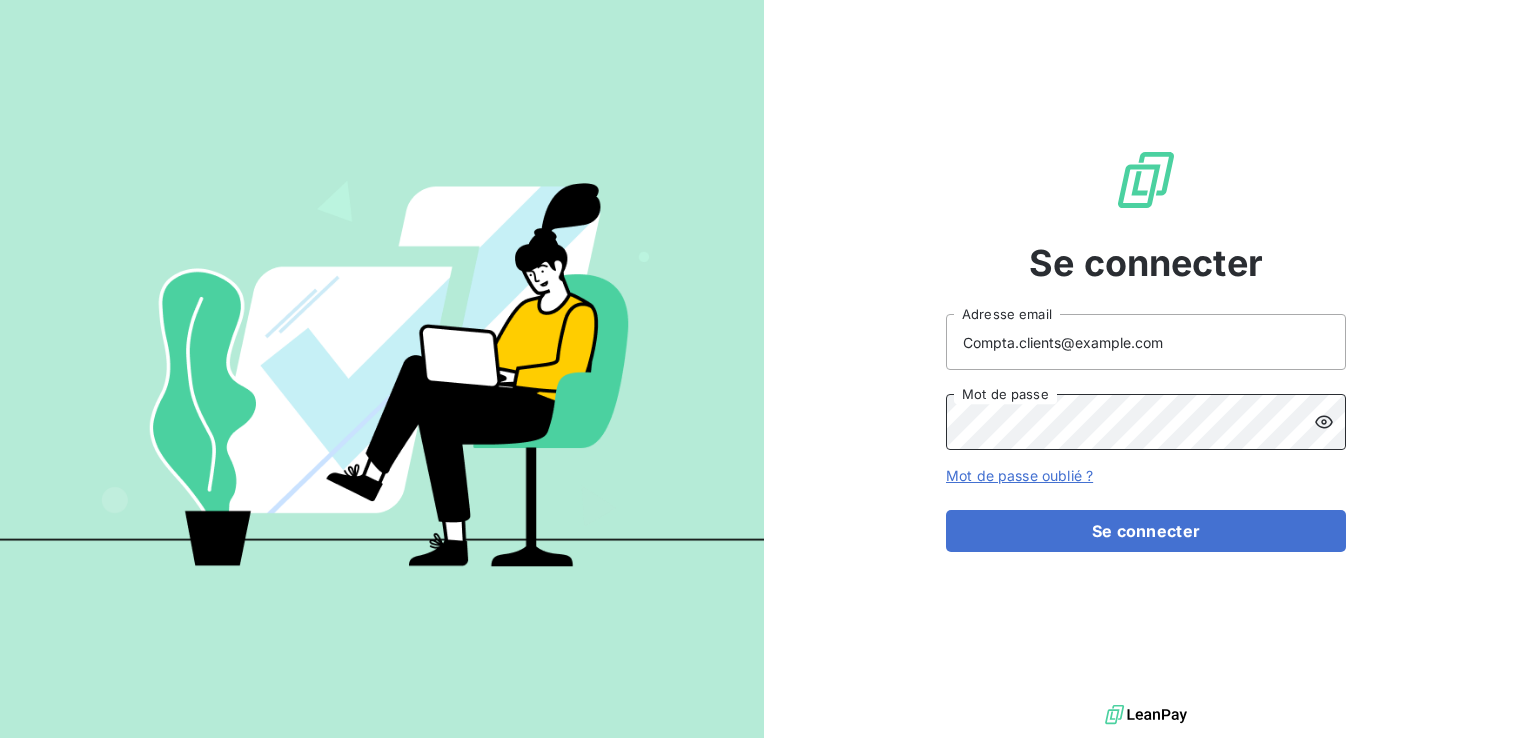 click on "Se connecter" at bounding box center [1146, 531] 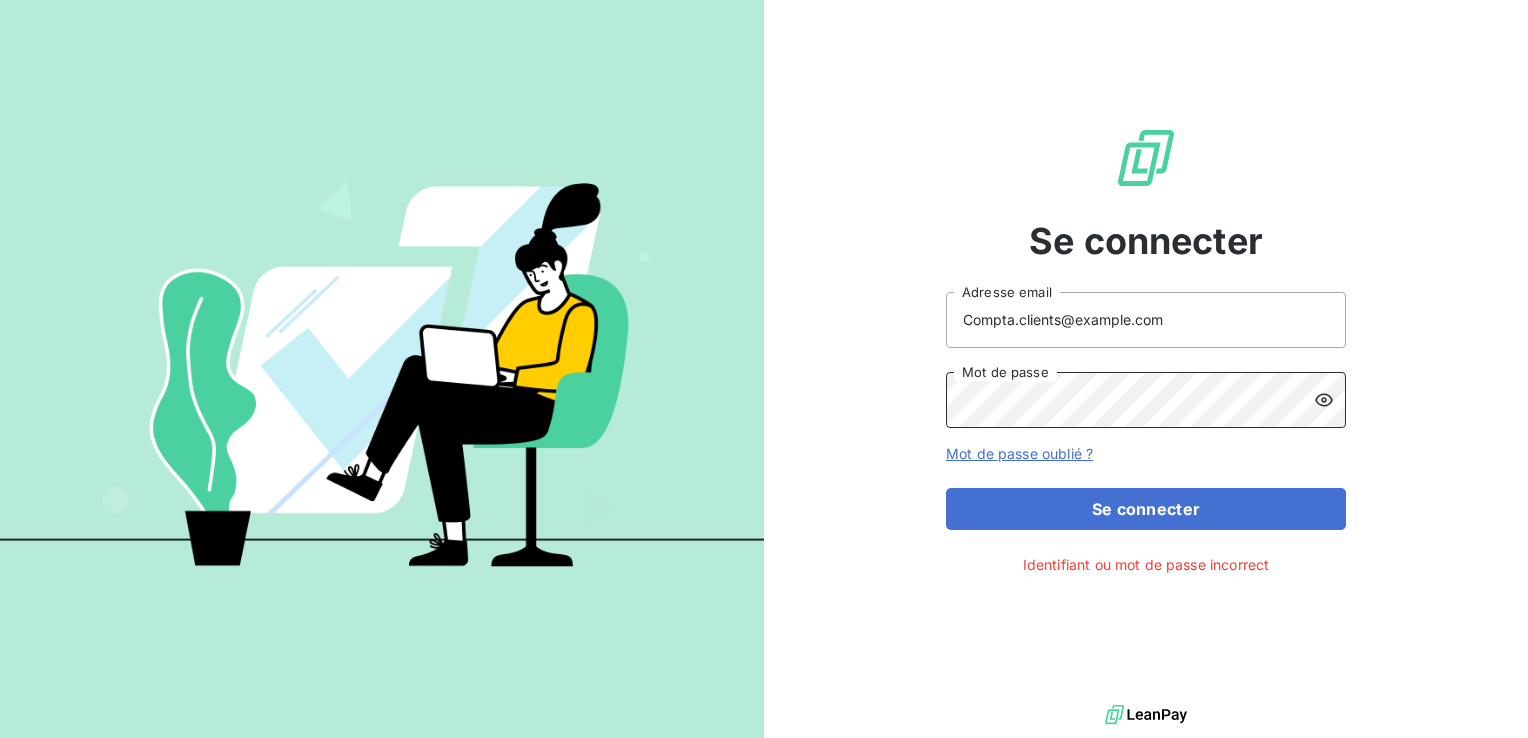 click on "Se connecter Compta.clients@example.com Adresse email Mot de passe Mot de passe oublié ? Se connecter Identifiant ou mot de passe incorrect" at bounding box center (1146, 350) 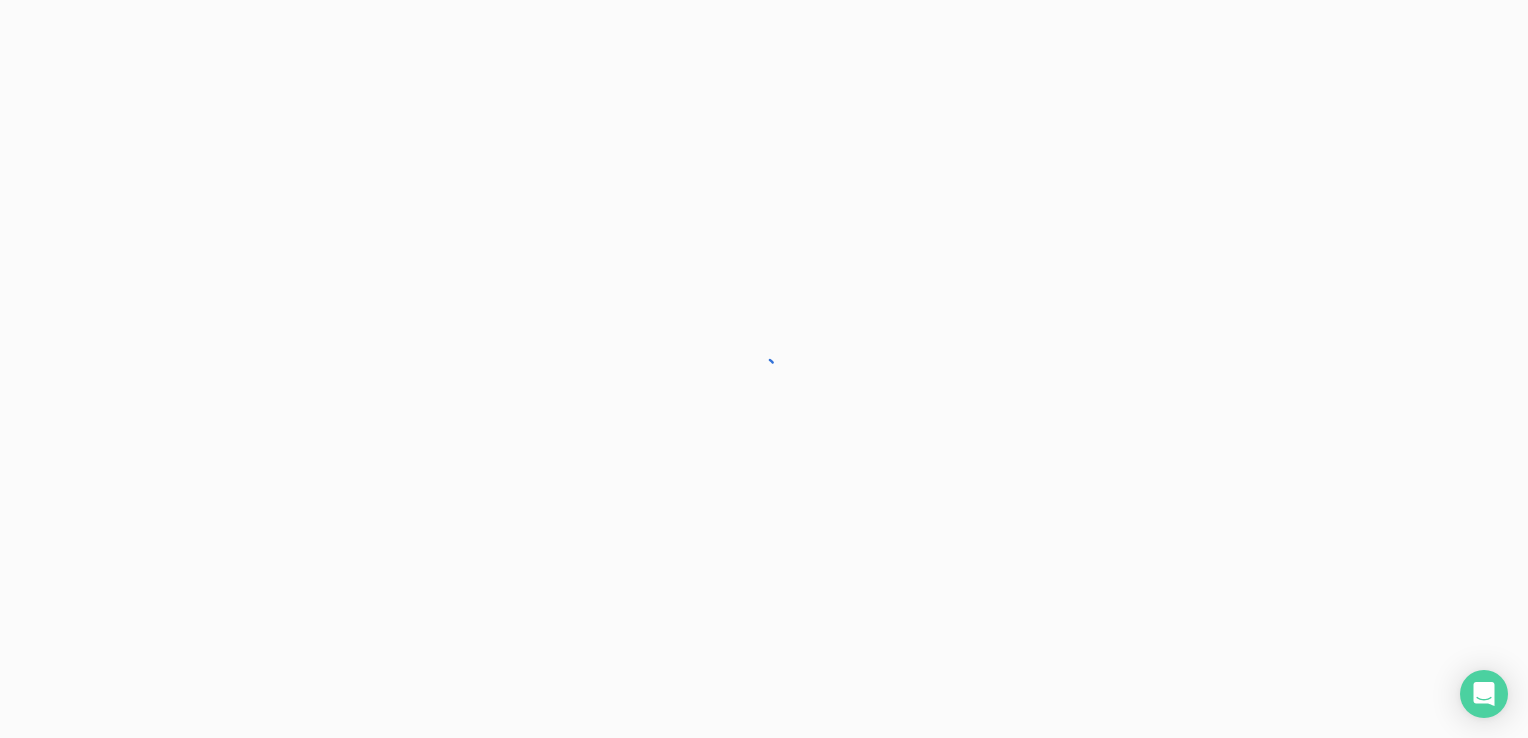 scroll, scrollTop: 0, scrollLeft: 0, axis: both 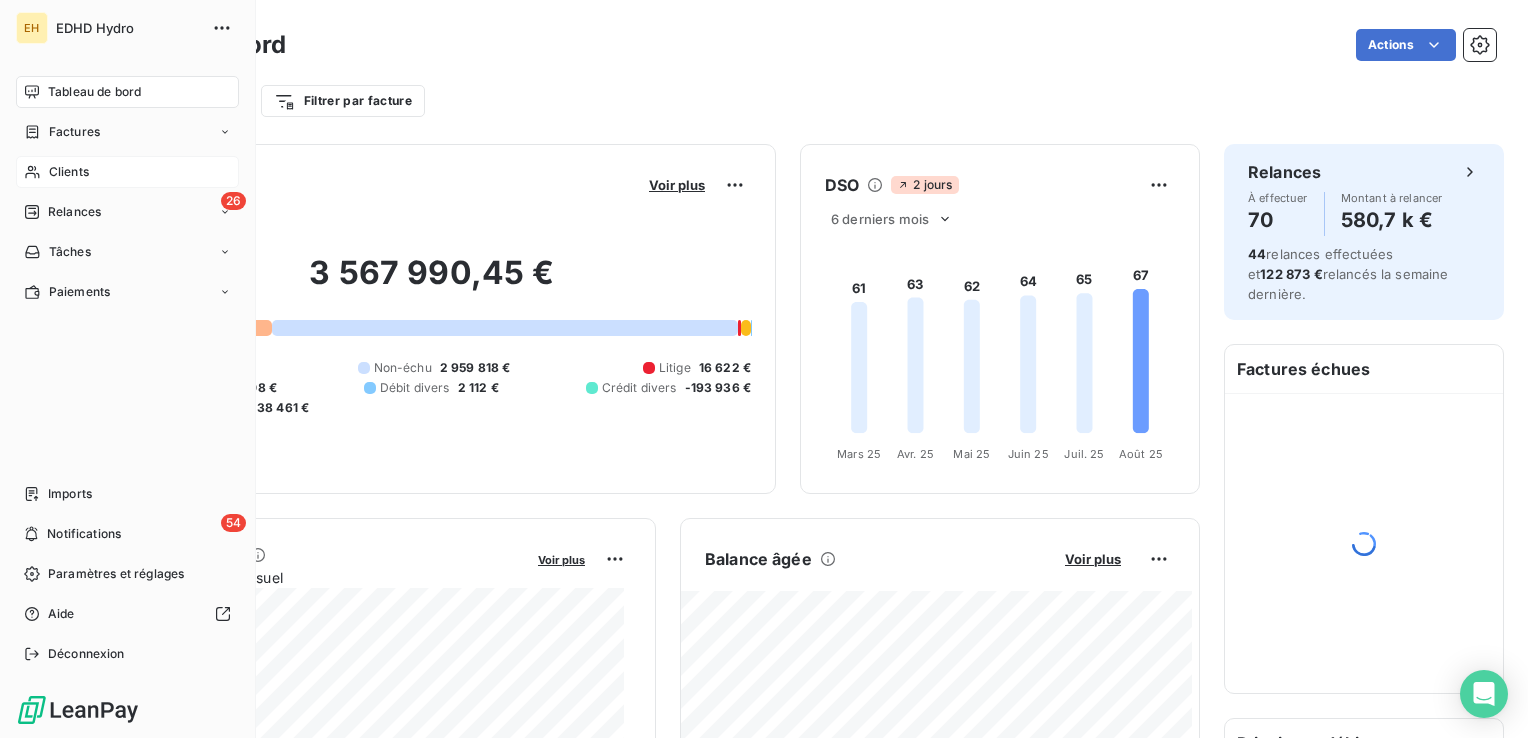 click on "Clients" at bounding box center (69, 172) 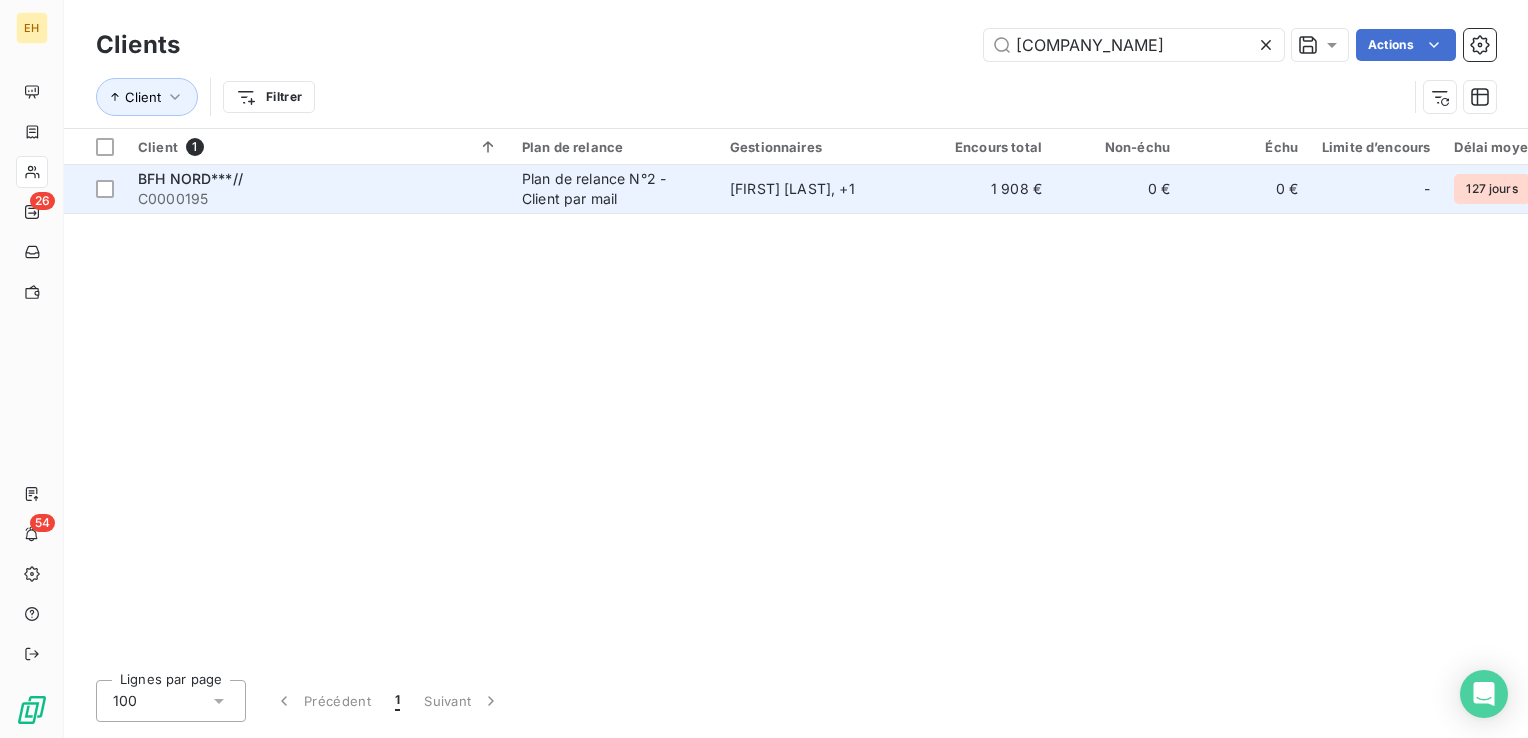 type on "[COMPANY_NAME]" 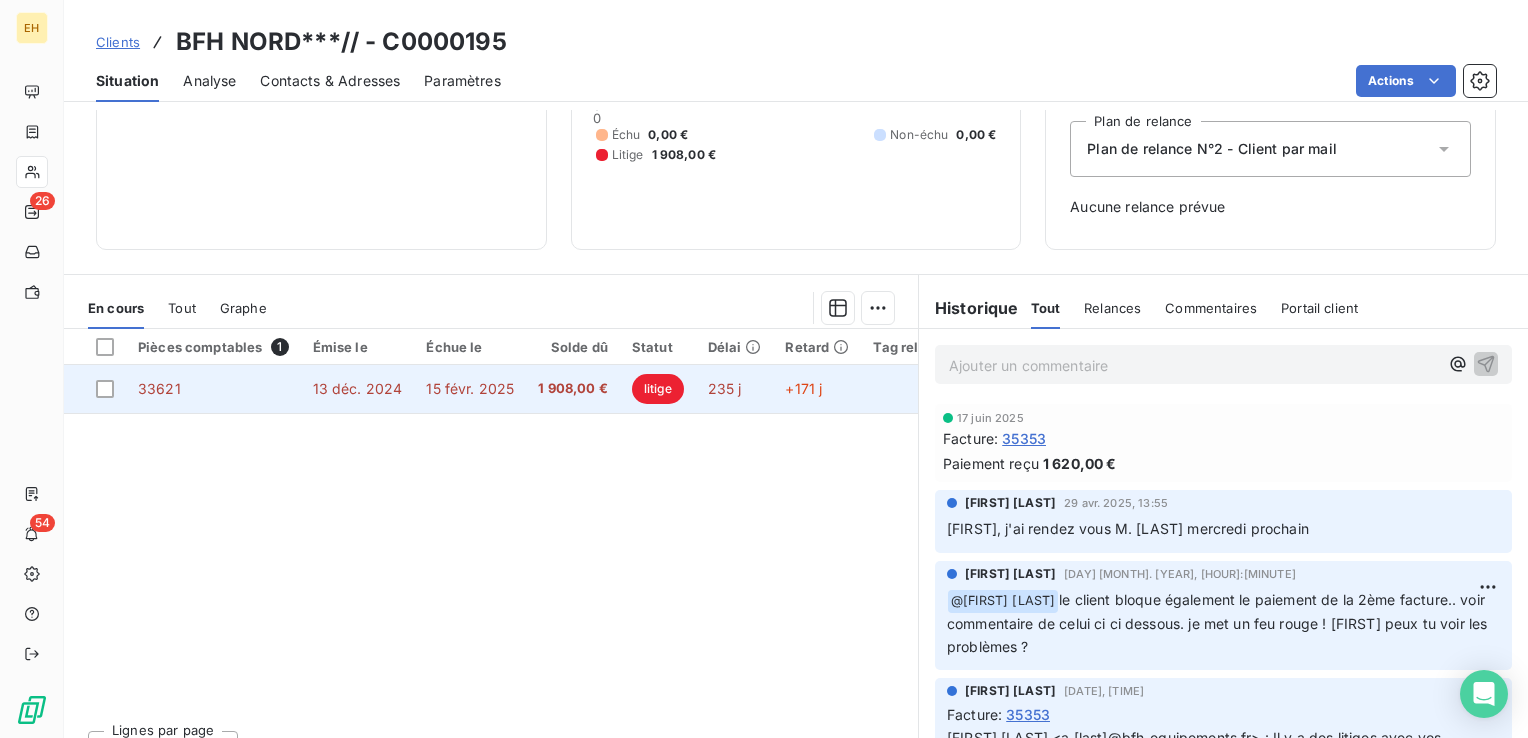 scroll, scrollTop: 246, scrollLeft: 0, axis: vertical 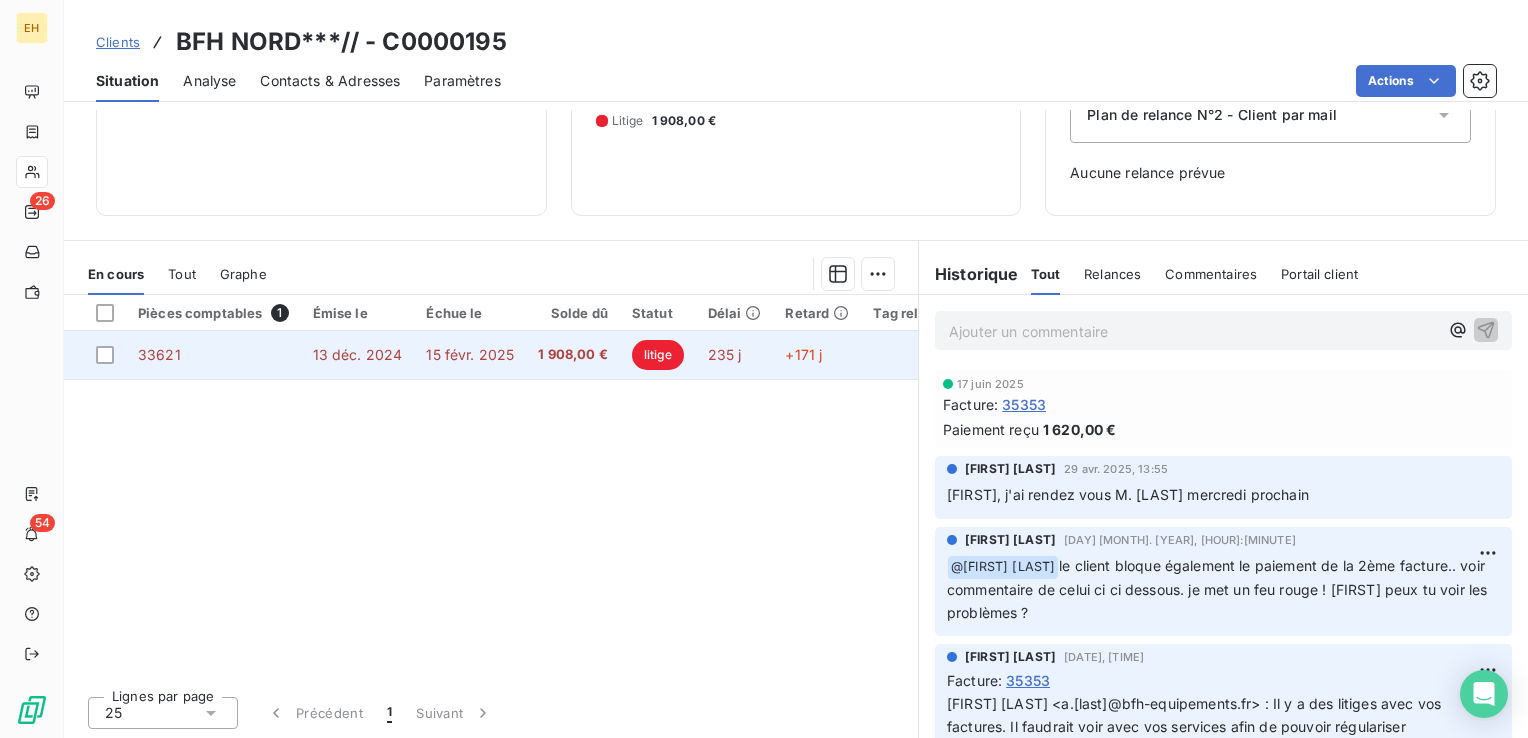 click on "15 févr. 2025" at bounding box center [470, 355] 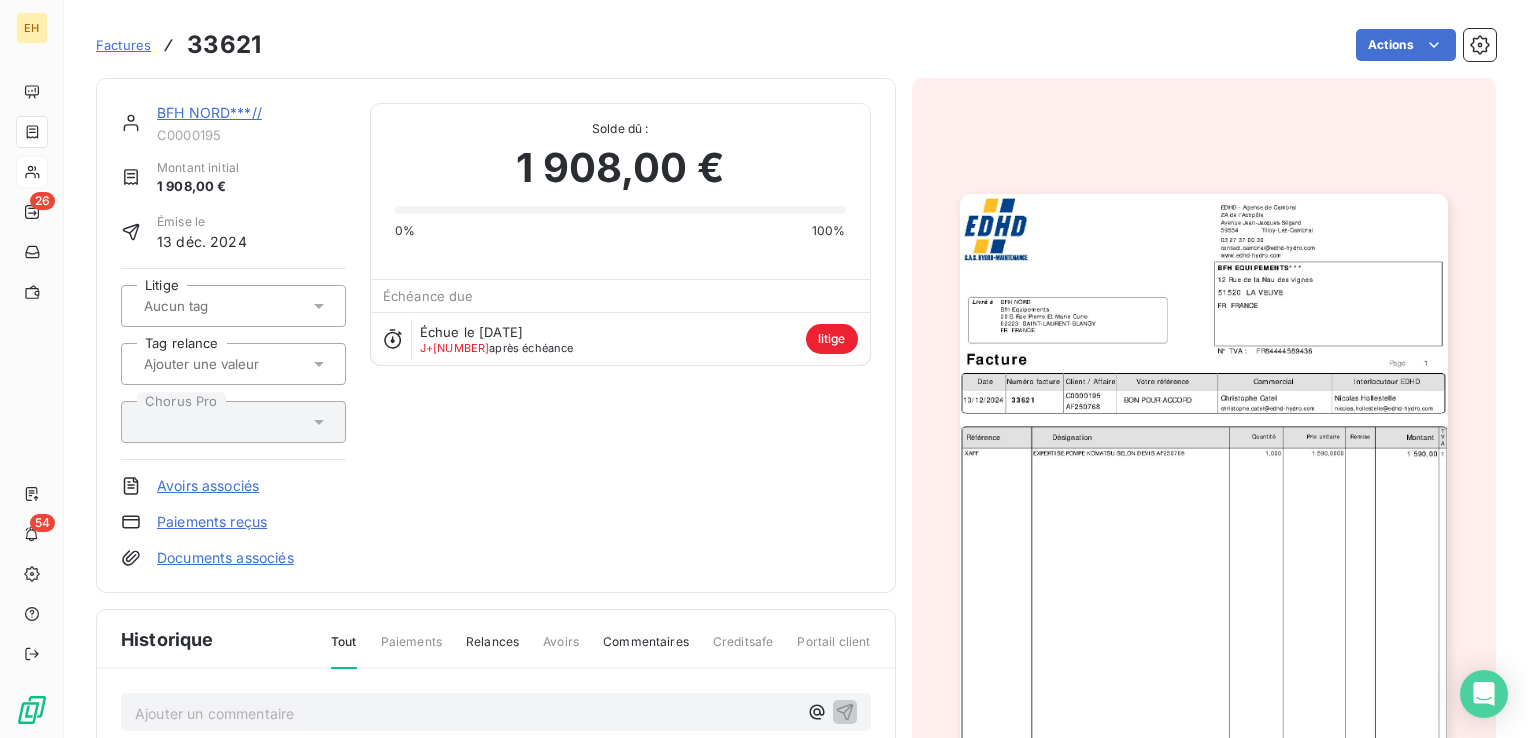 click on "Documents associés" at bounding box center [225, 558] 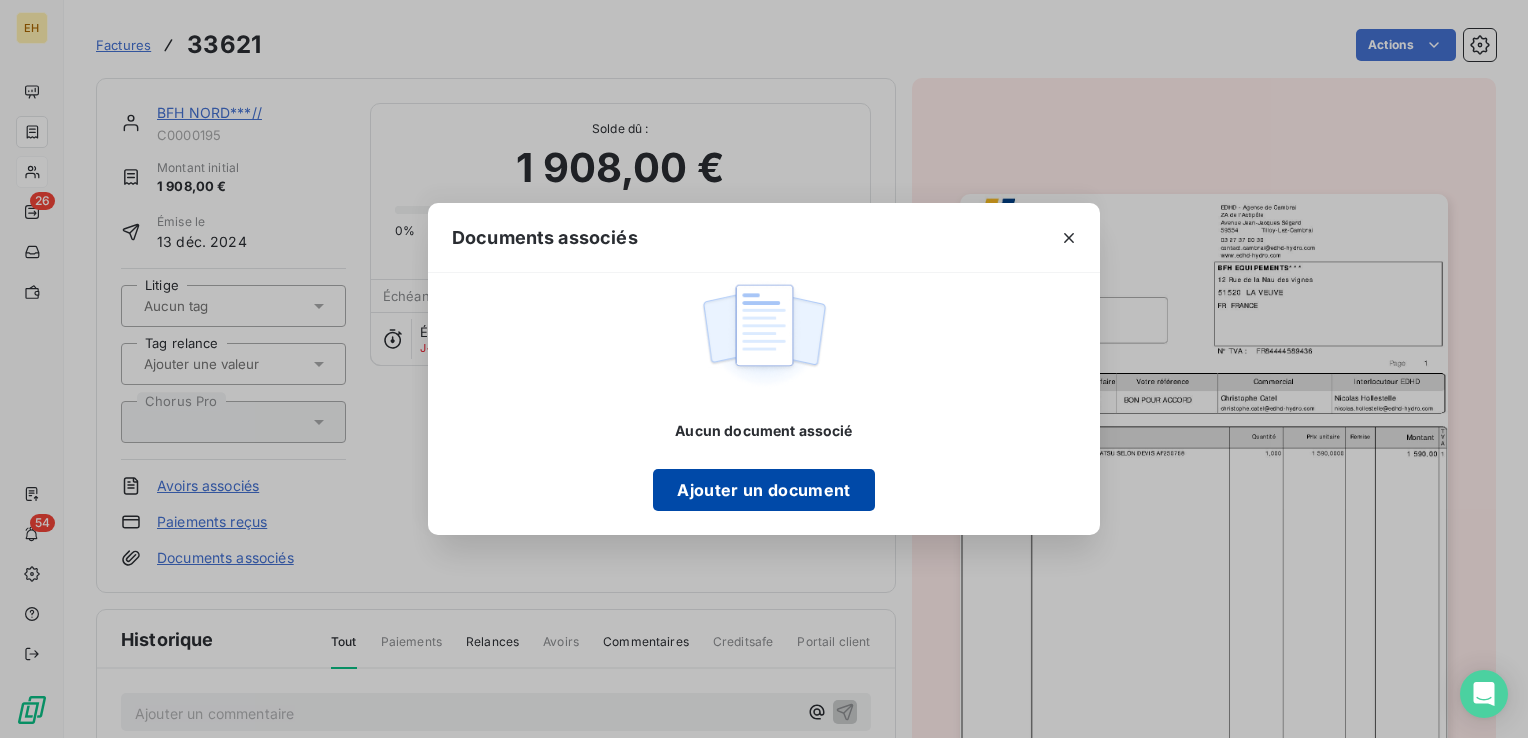 click on "Ajouter un document" at bounding box center (763, 490) 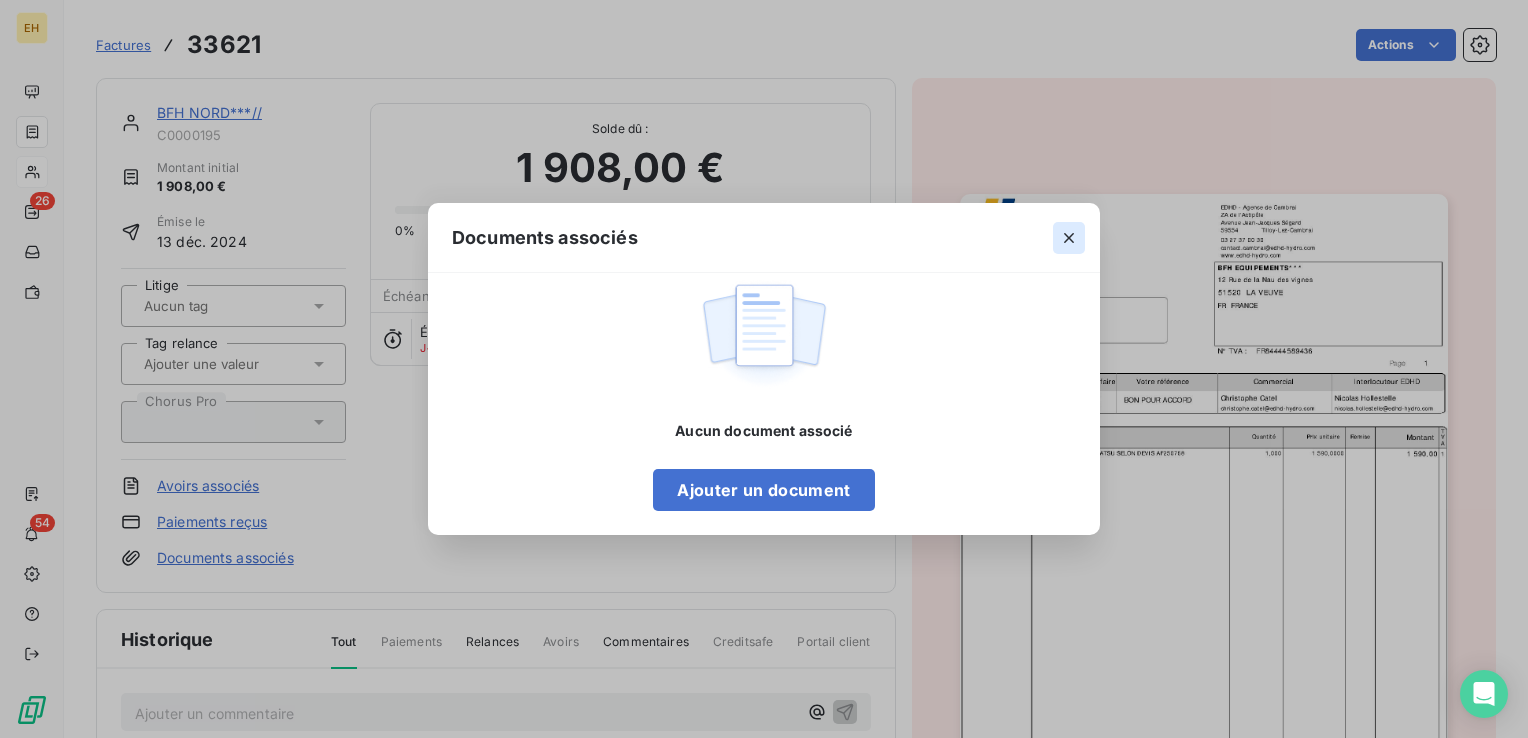 click 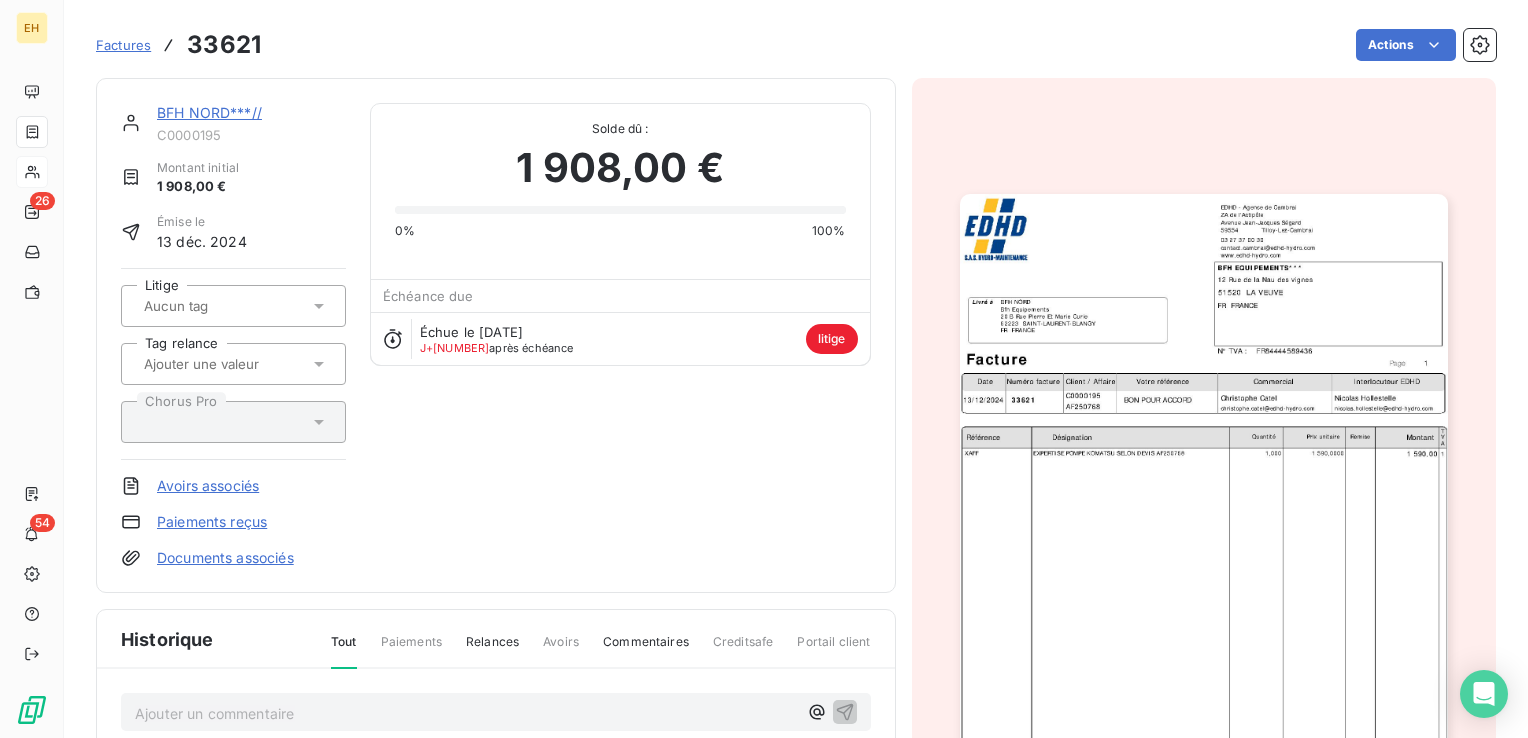 click on "Documents associés" at bounding box center (225, 558) 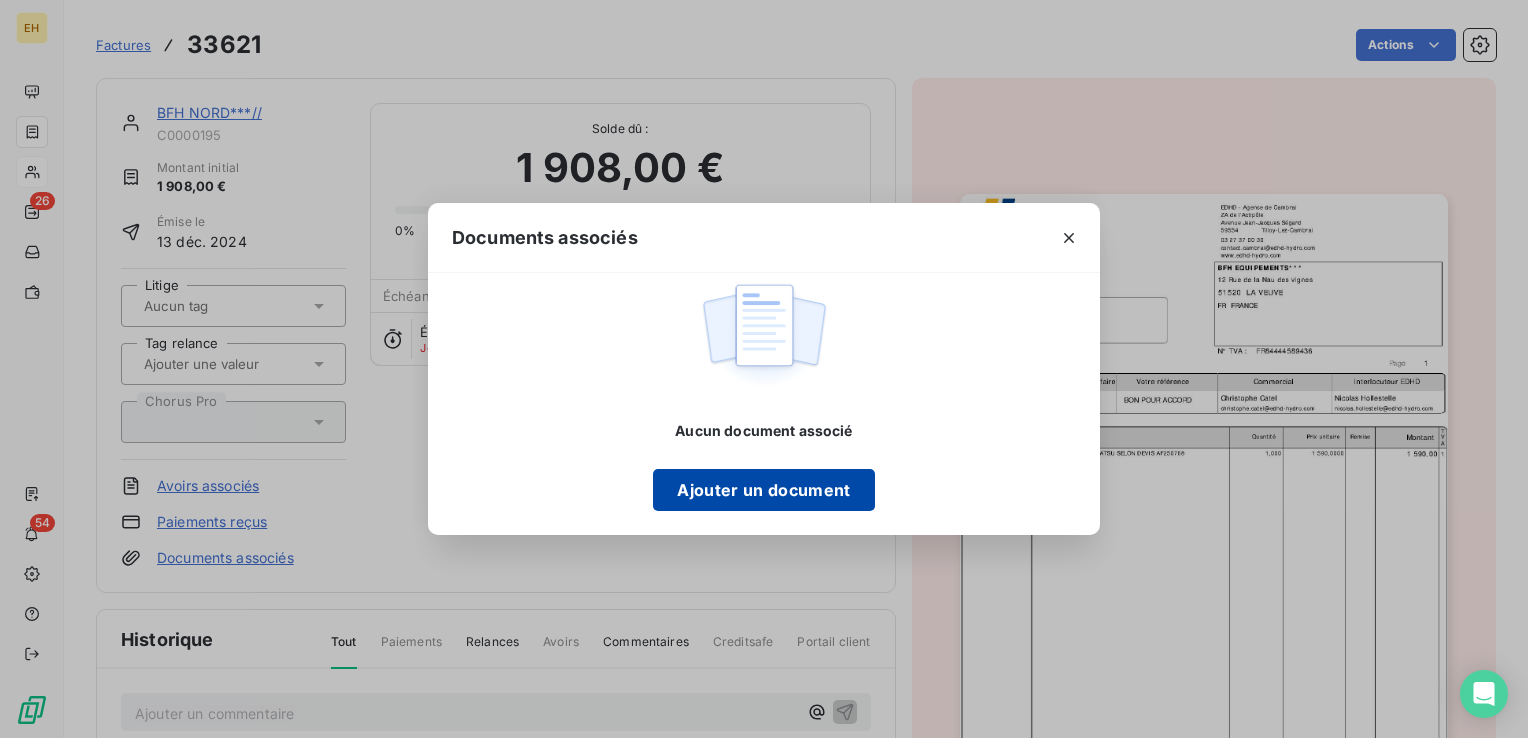 click on "Ajouter un document" at bounding box center (763, 490) 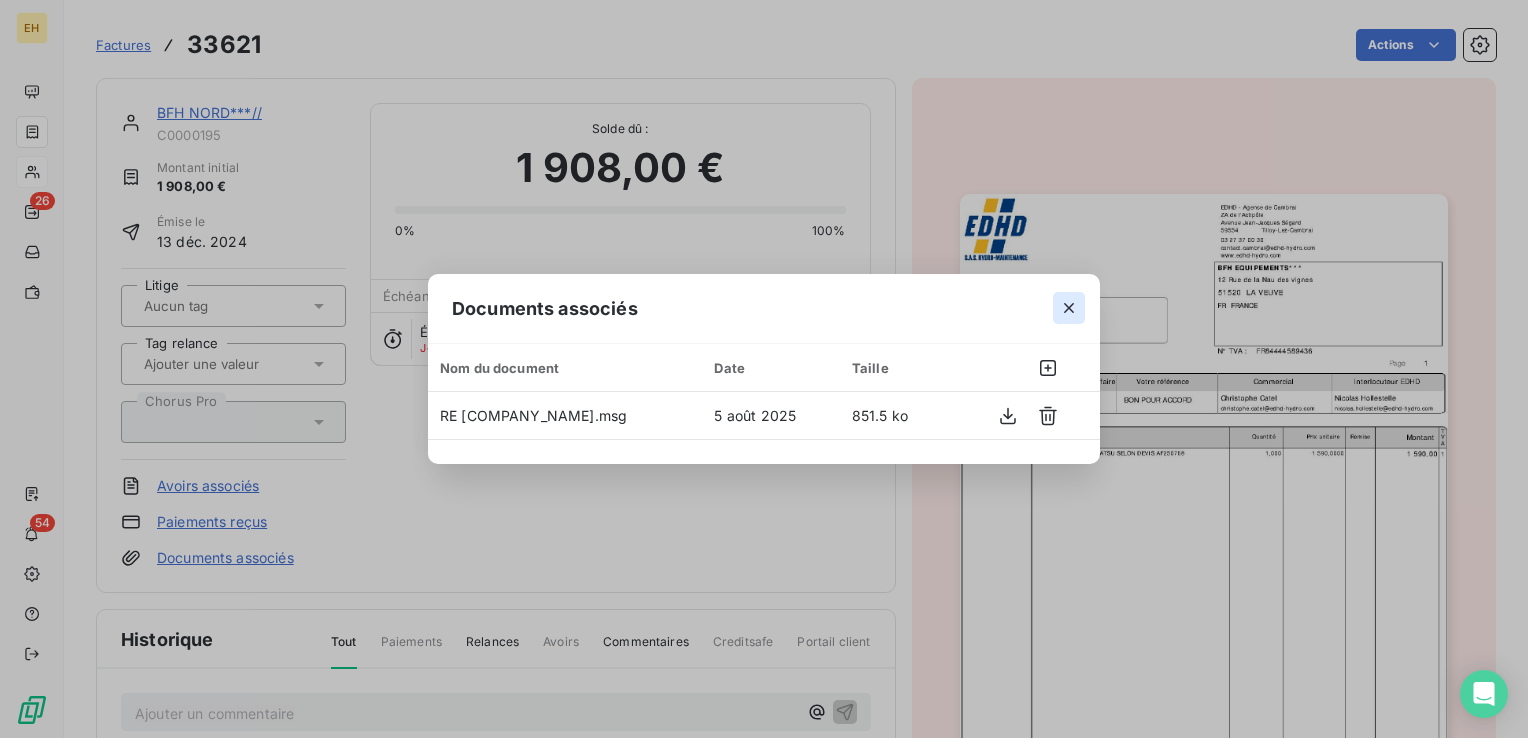 click 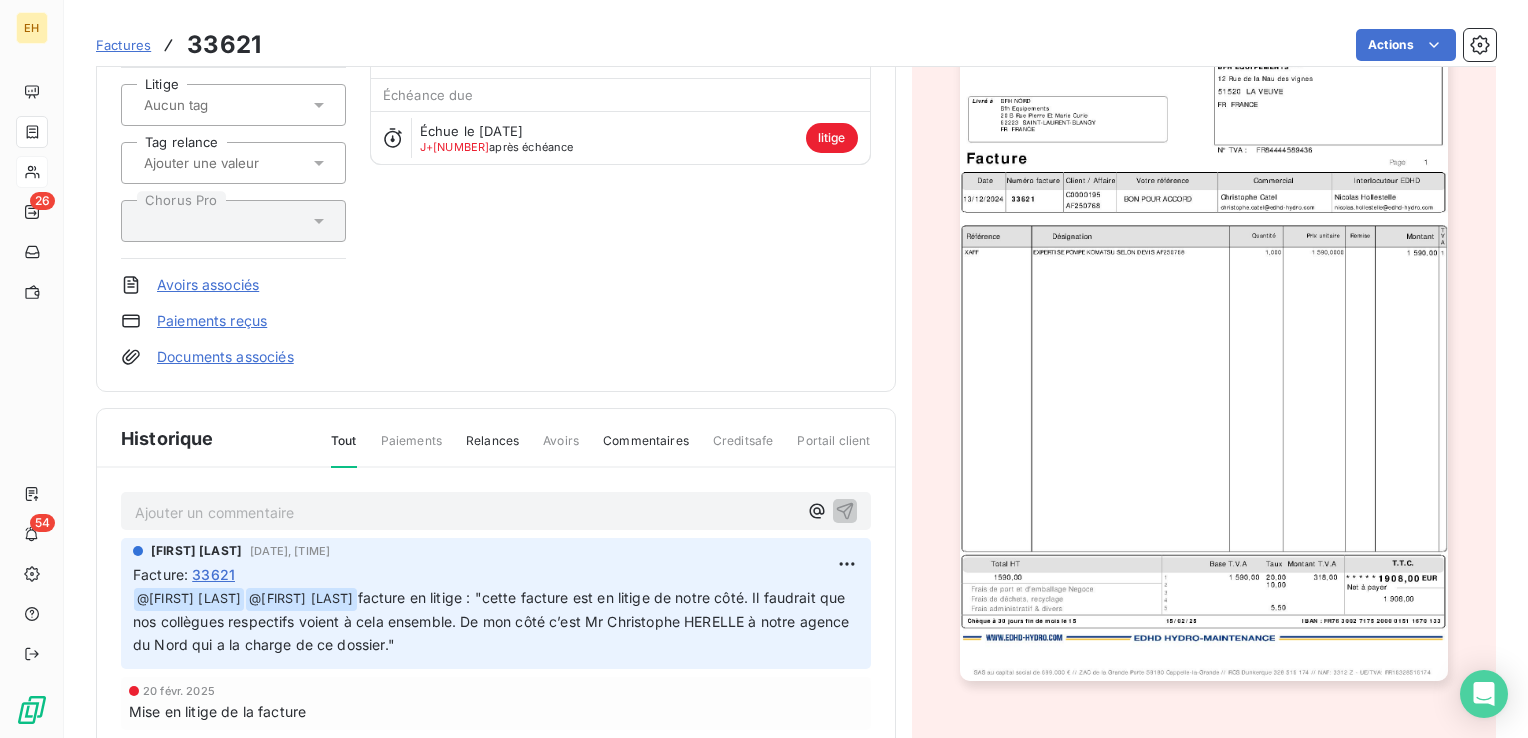 scroll, scrollTop: 302, scrollLeft: 0, axis: vertical 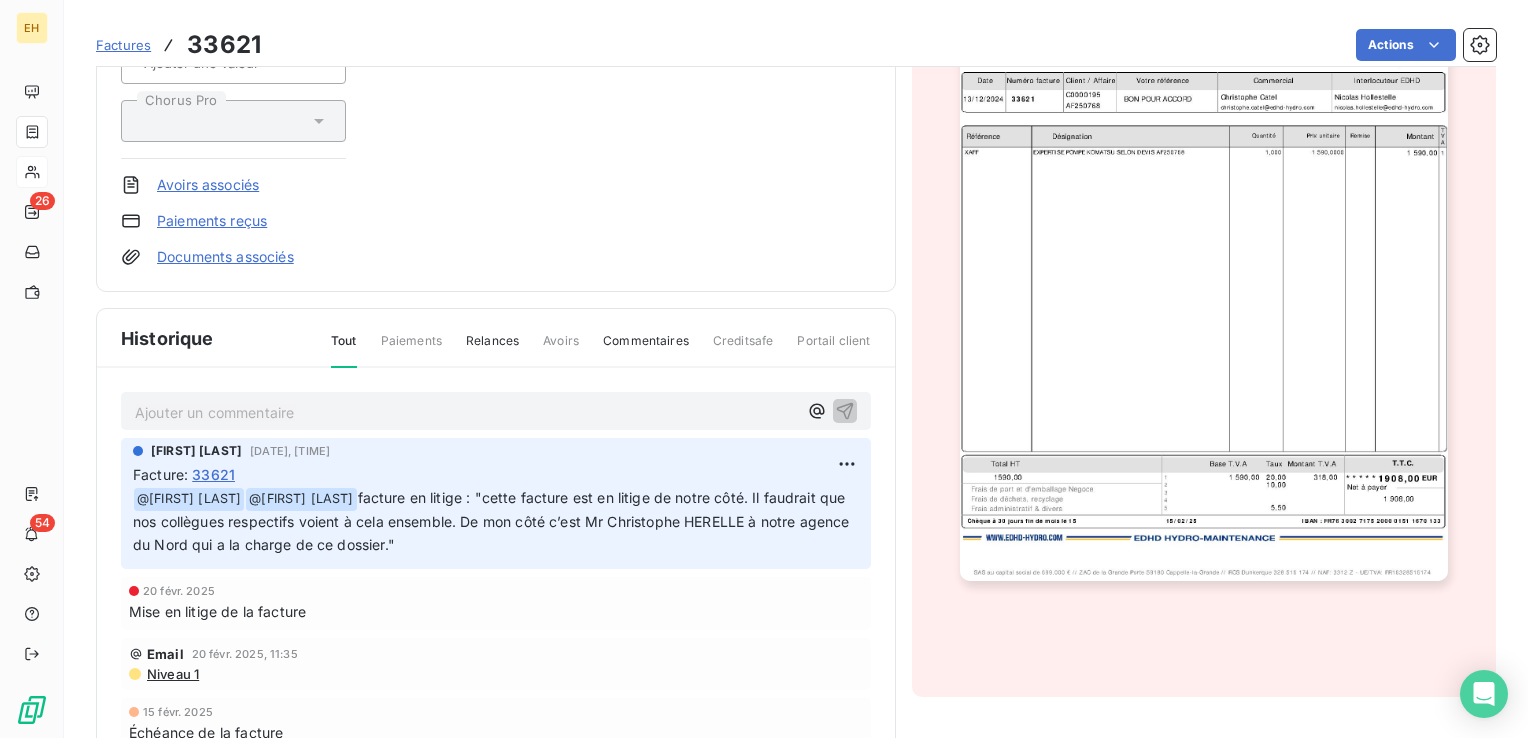 click on "Ajouter un commentaire ﻿" at bounding box center [466, 412] 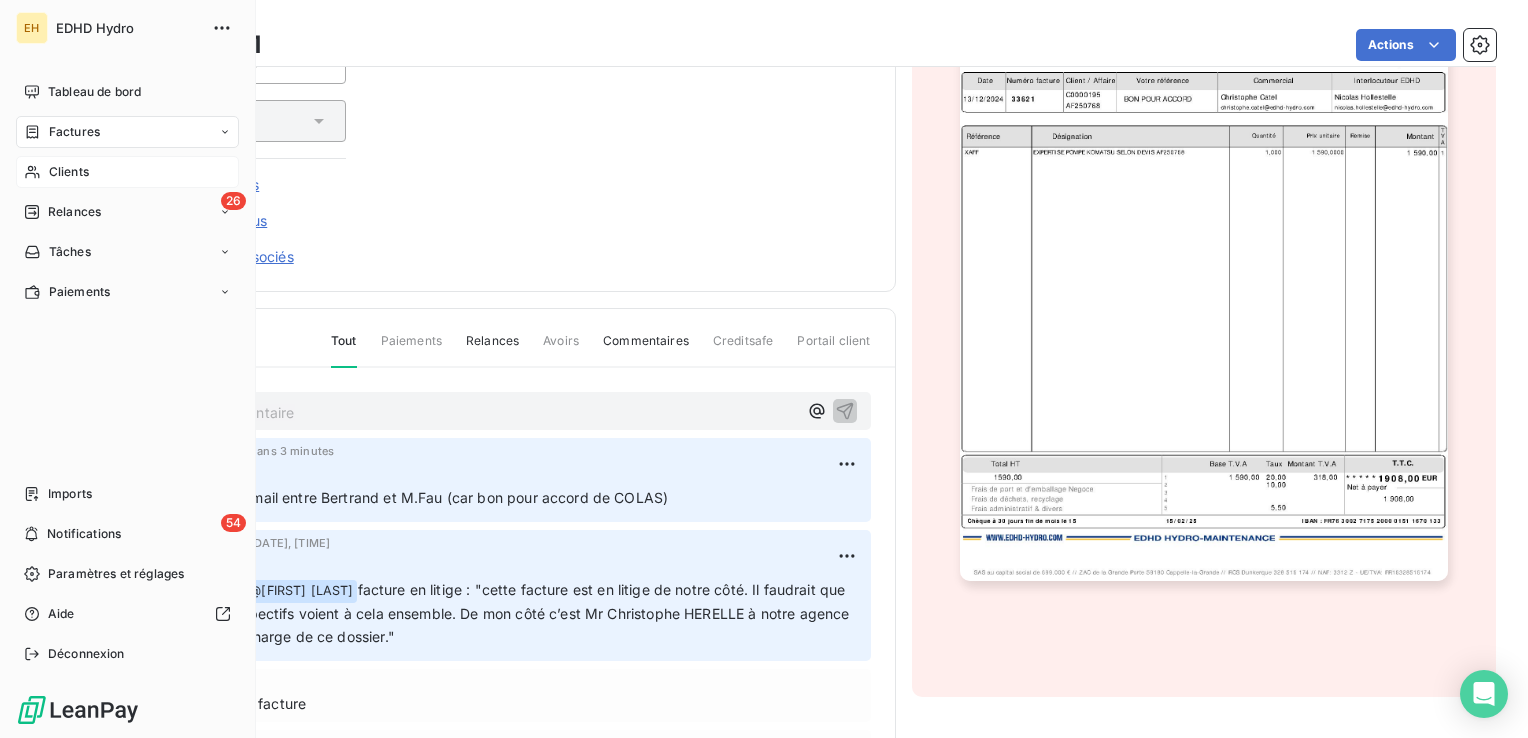 click on "Clients" at bounding box center [69, 172] 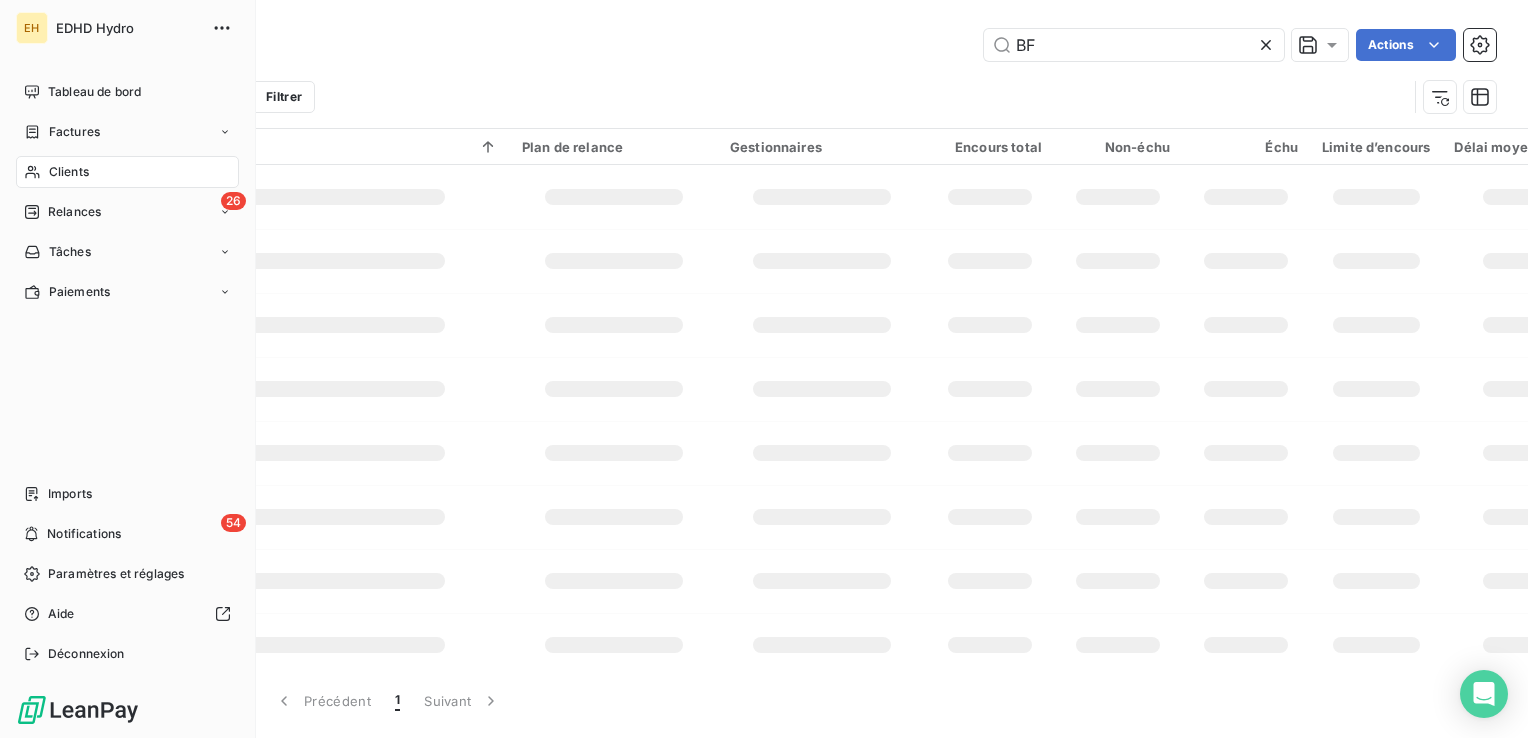 type on "B" 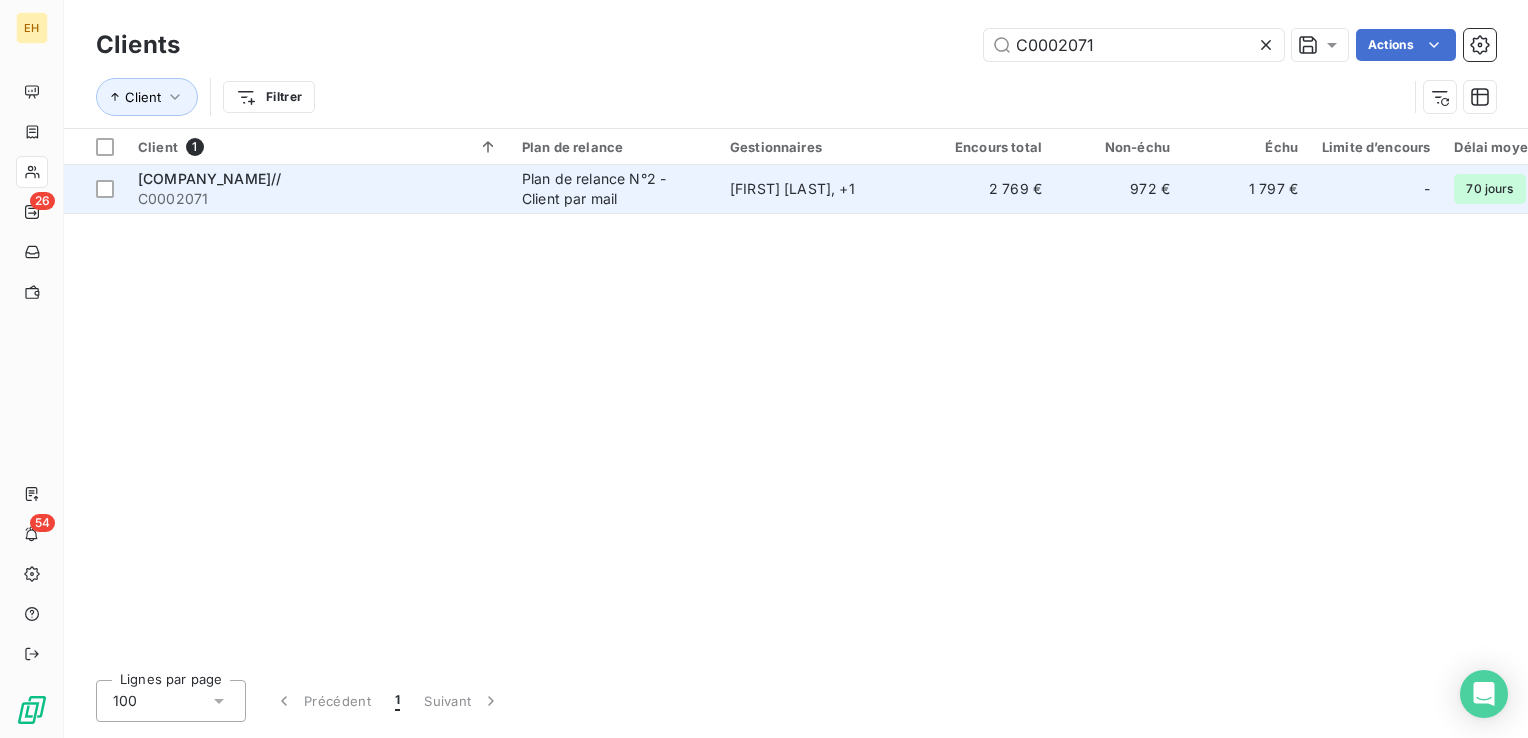type on "C0002071" 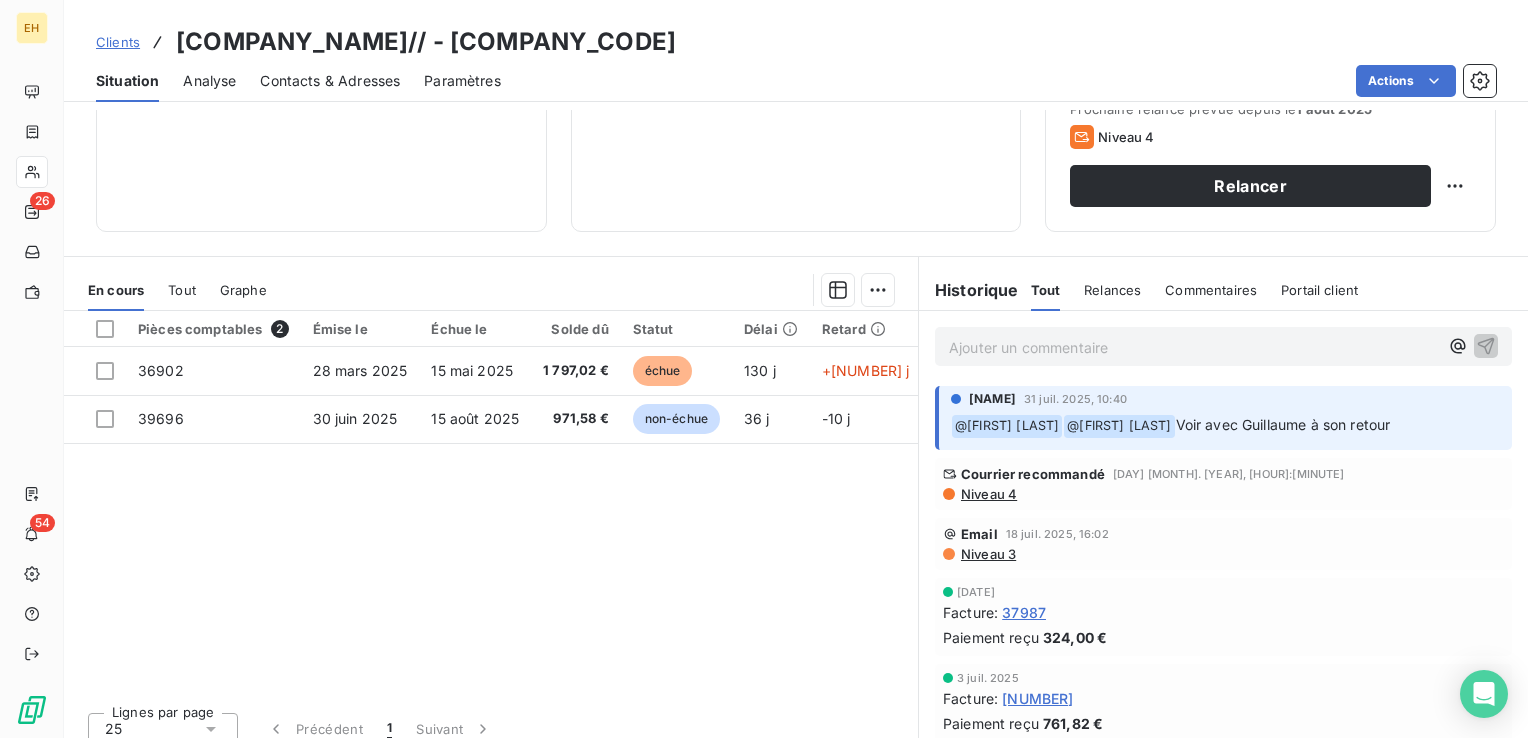 scroll, scrollTop: 316, scrollLeft: 0, axis: vertical 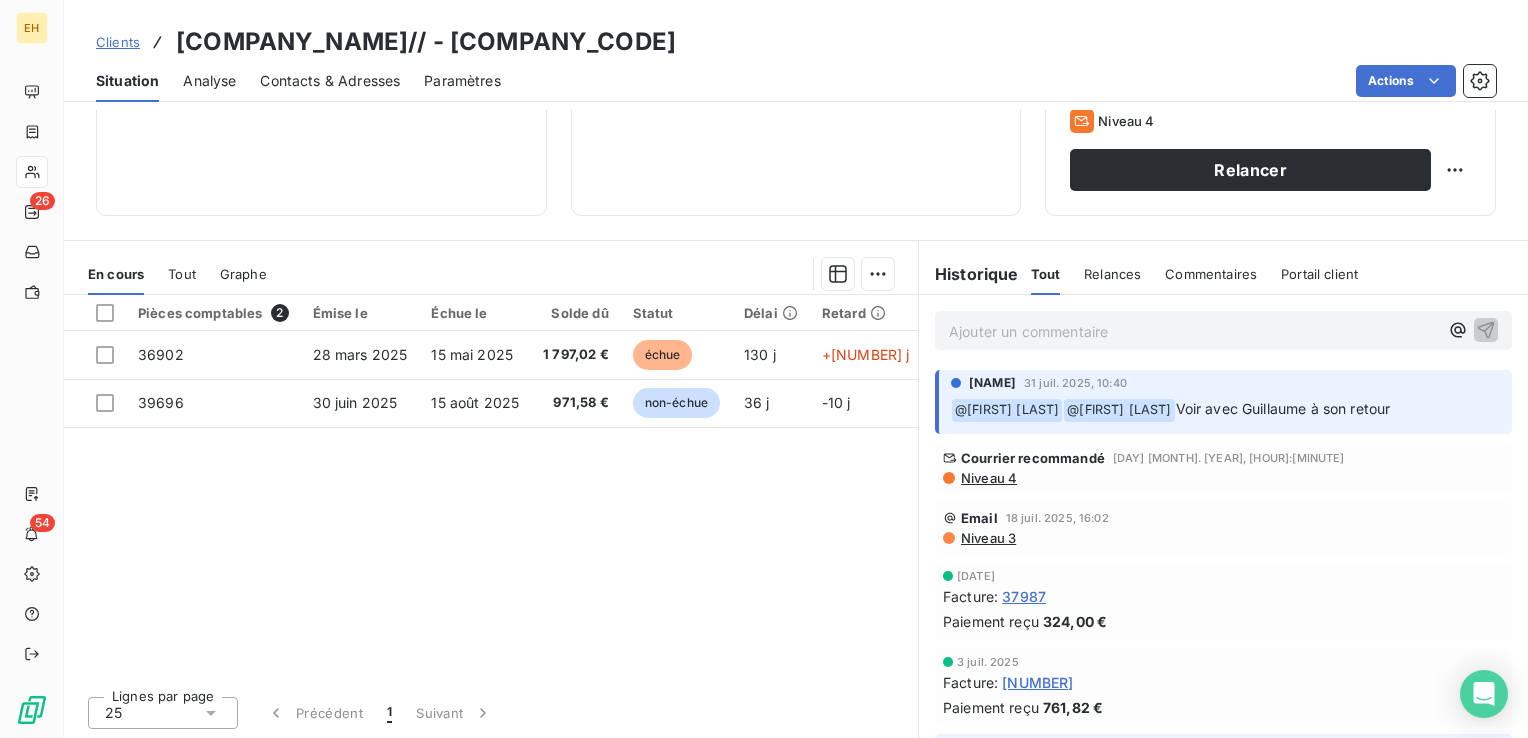 click on "Niveau 3" at bounding box center [987, 538] 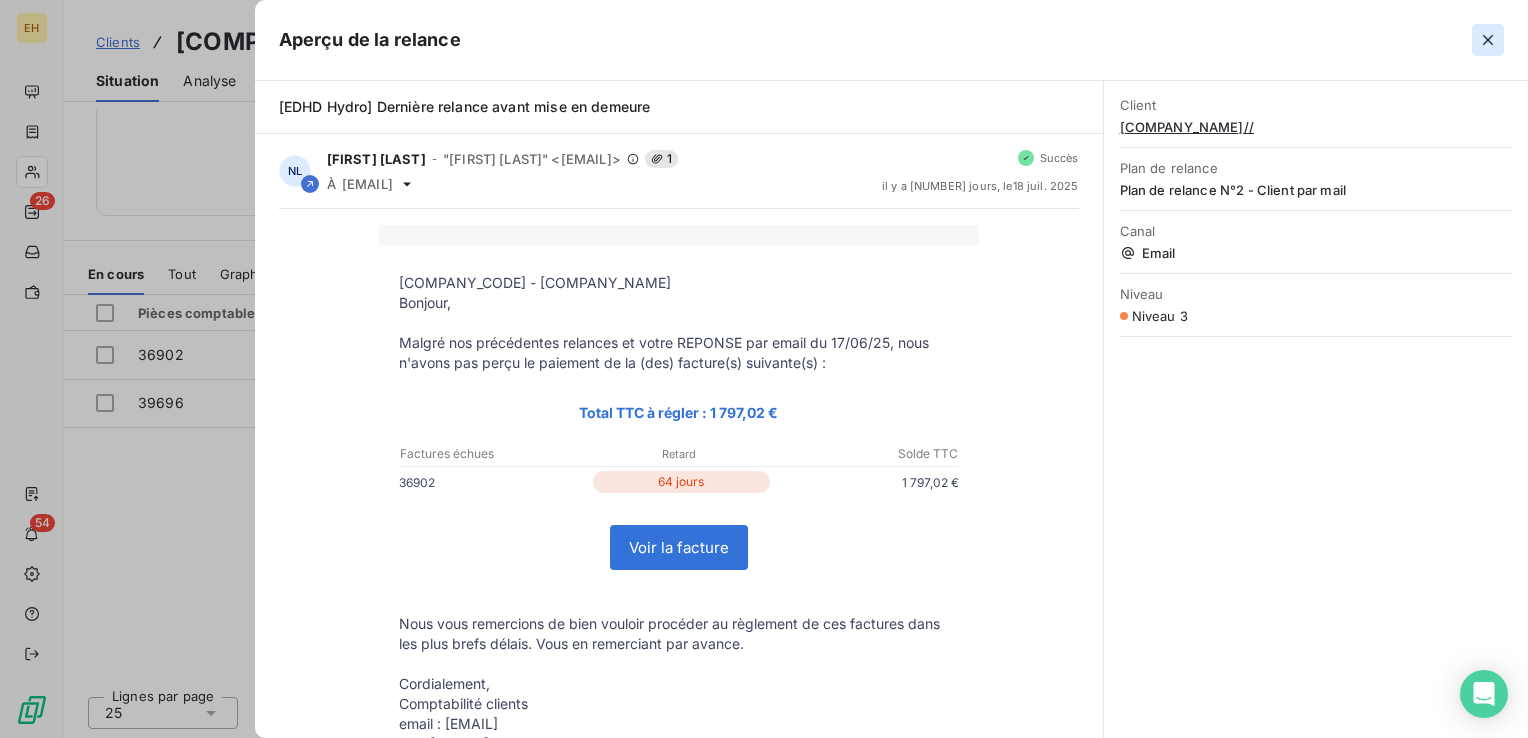 click 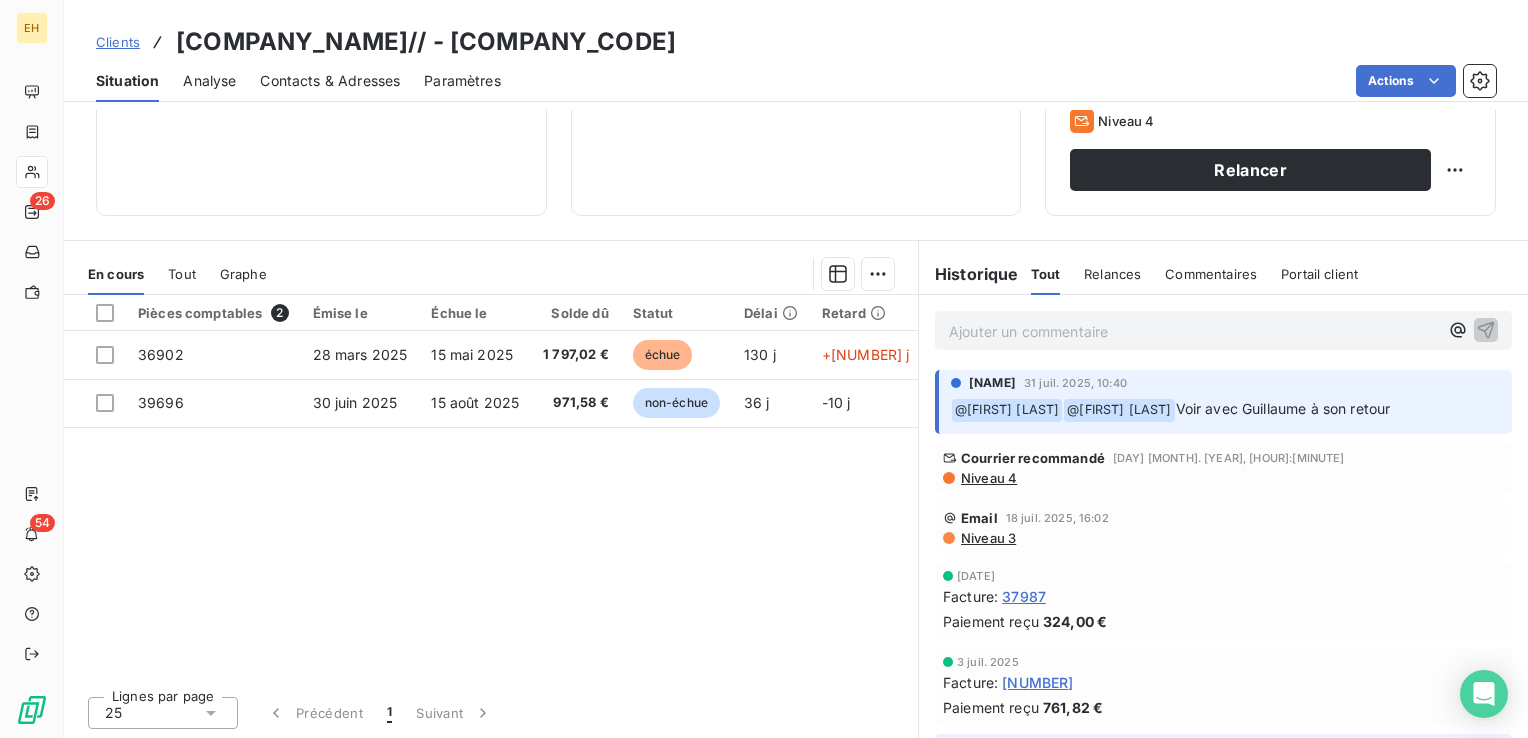 click on "Ajouter un commentaire ﻿" at bounding box center (1193, 331) 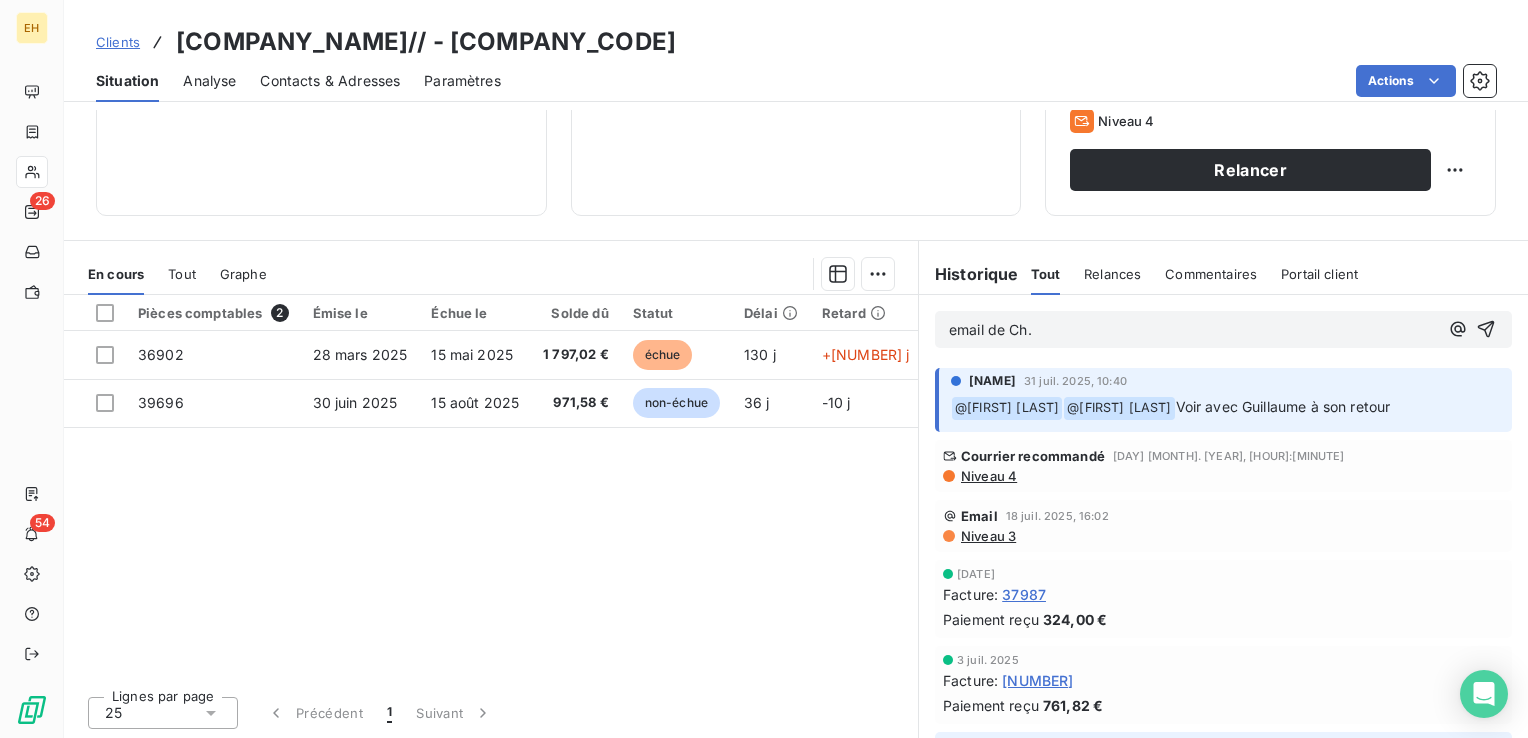 click on "email de Ch." at bounding box center (990, 329) 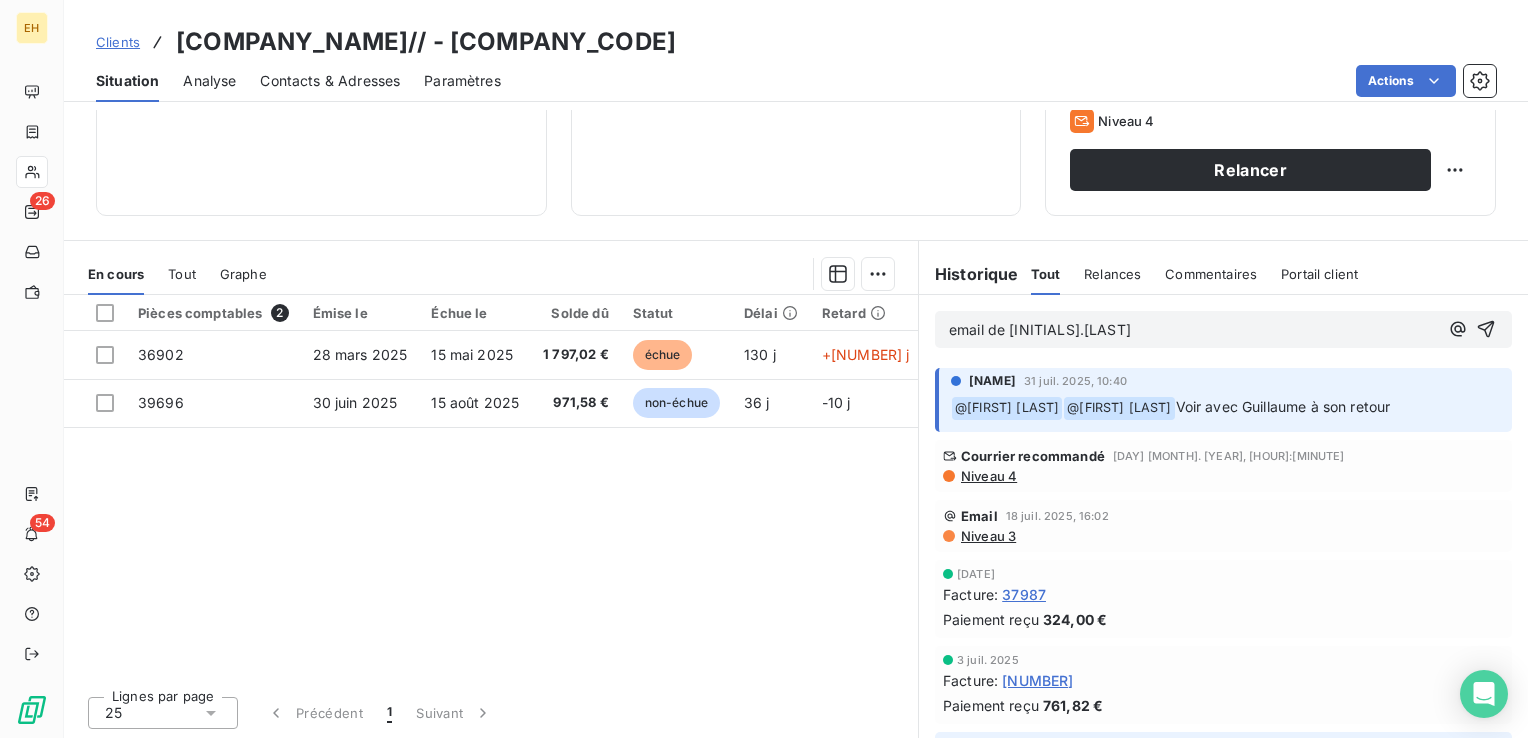 scroll, scrollTop: 316, scrollLeft: 0, axis: vertical 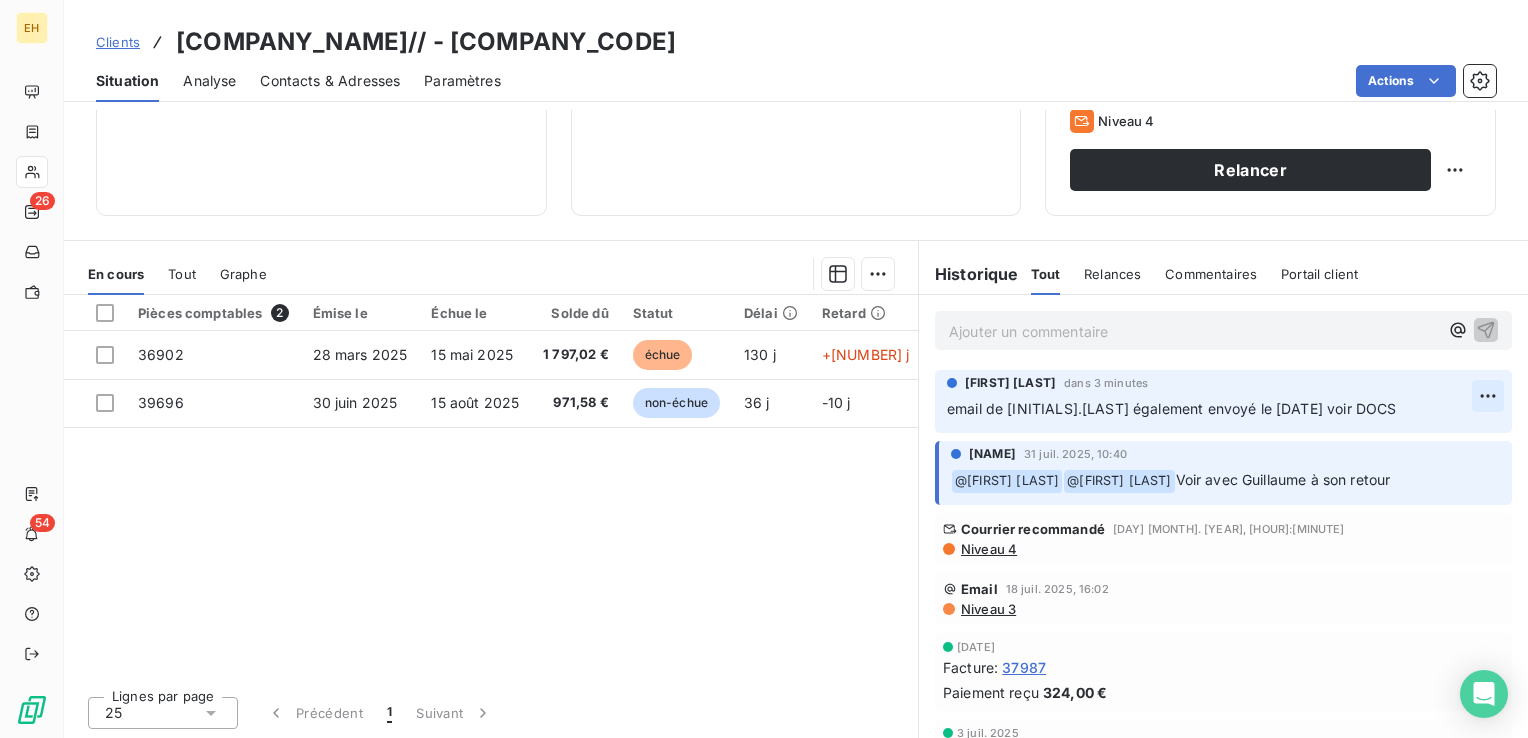 click on "EH 26 54 Clients MANULOC PICARDIE// - C0002071 Situation Analyse Contacts & Adresses Paramètres Actions Informations client Gestionnaires christophe catel MATTHIEU LICATA Propriétés Client Encours client 2 768,60 € 0 Échu 1 797,02 € Non-échu 971,58 € Gestion du risque Surveiller ce client en intégrant votre outil de gestion des risques client. Relance Plan de relance Plan de relance N°2 - Client par mail Prochaine relance prévue depuis le 1 août 2025 Niveau 4 Relancer En cours Tout Graphe Pièces comptables 2 Émise le Échue le Solde dû Statut Délai Retard Tag relance 36902 28 mars 2025 15 mai 2025 1 797,02 € échue 130 j +82 j 39696 30 juin 2025 15 août 2025 971,58 € Non-échu 36 j -10 j Lignes par page 25 Précédent 1 Suivant Historique Tout Relances Commentaires Portail client Tout Relances Commentaires Portail client Ajouter un commentaire ﻿ NATHALIE LAPORTE dans 3 minutes email de Ch.Catel également envoyé le 04/08 voir DOCS ﻿ @ ﻿ @ :" at bounding box center (764, 369) 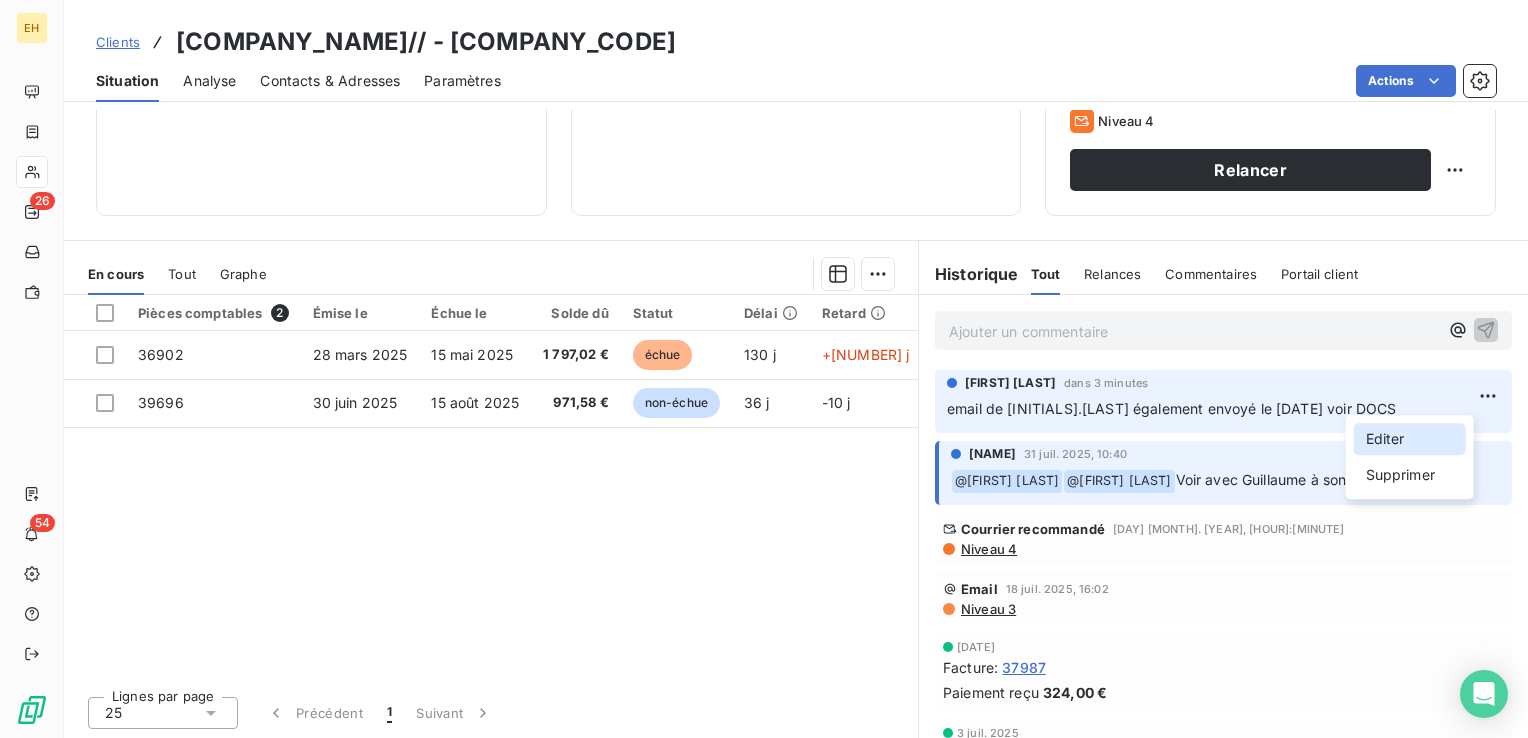 click on "Editer" at bounding box center [1410, 439] 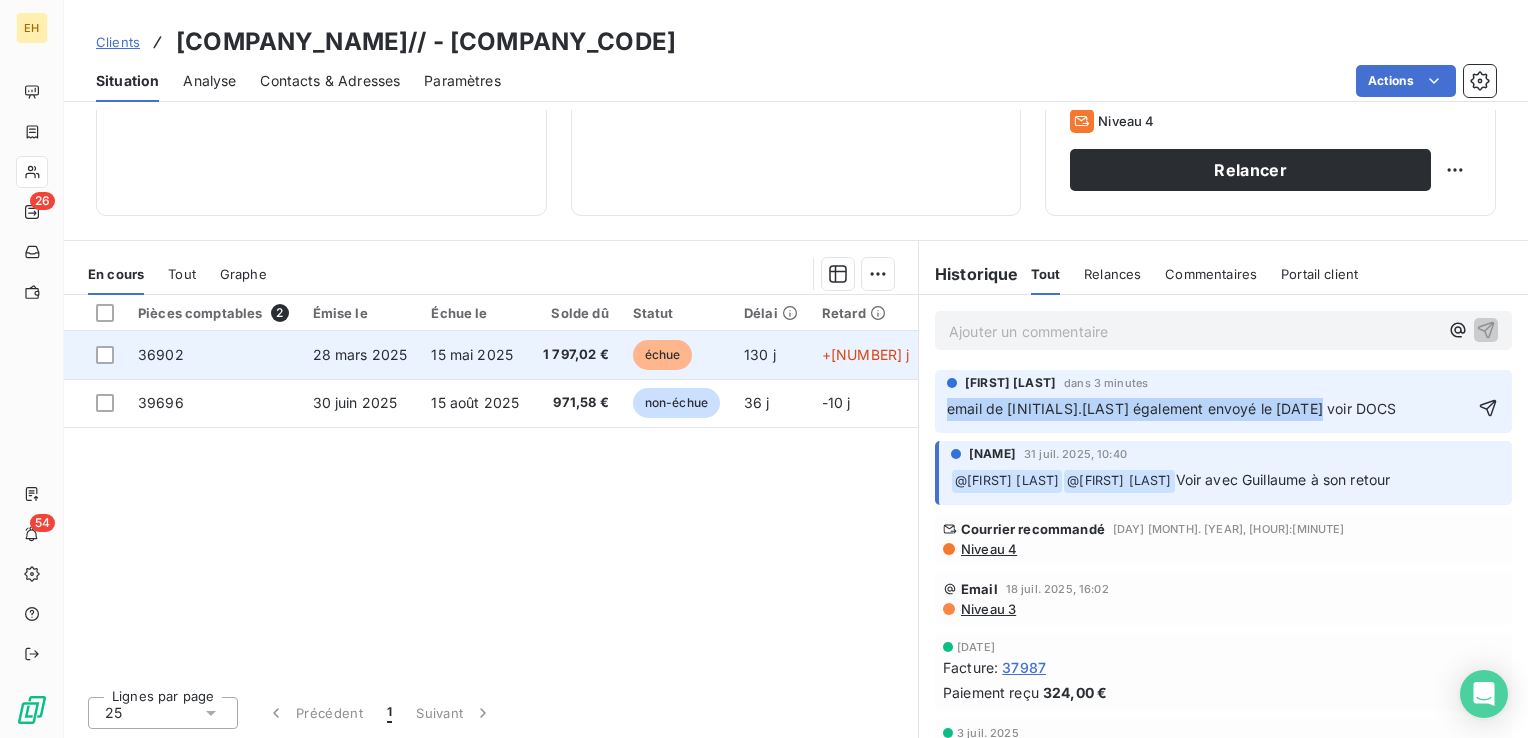 drag, startPoint x: 1359, startPoint y: 414, endPoint x: 609, endPoint y: 376, distance: 750.96204 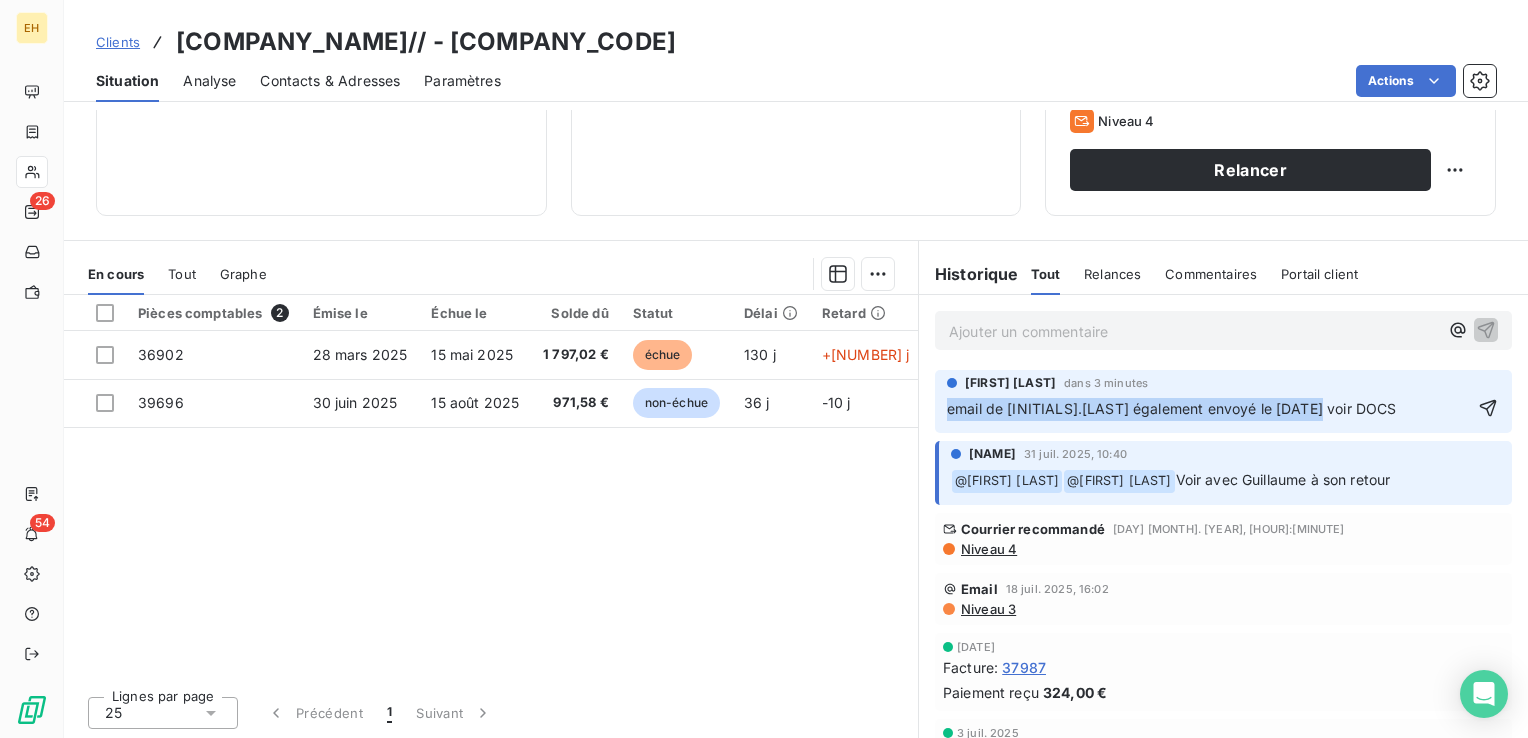 copy on "email de [INITIALS].[LAST] également envoyé le [DATE] voir DOCS" 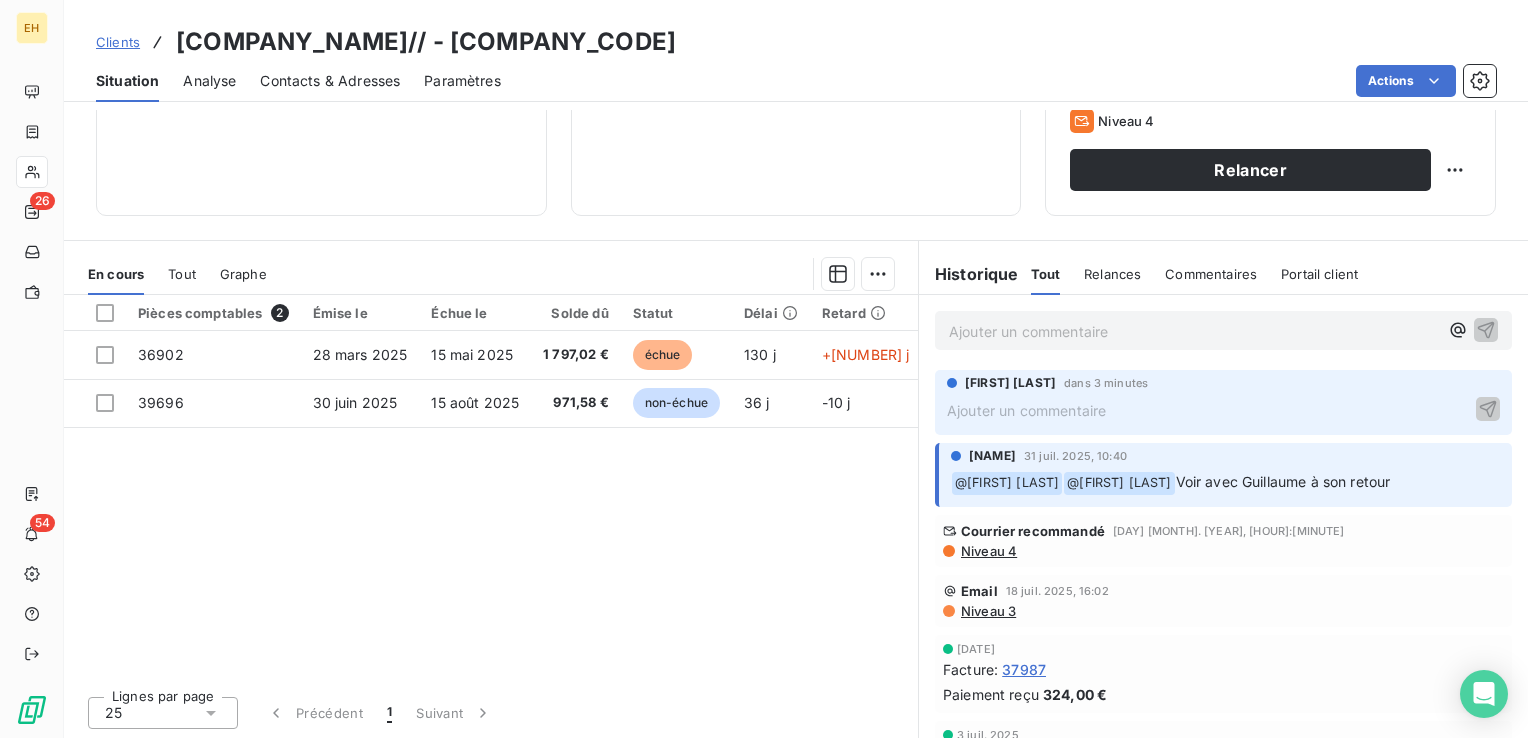 click on "Ajouter un commentaire ﻿" at bounding box center (1223, 330) 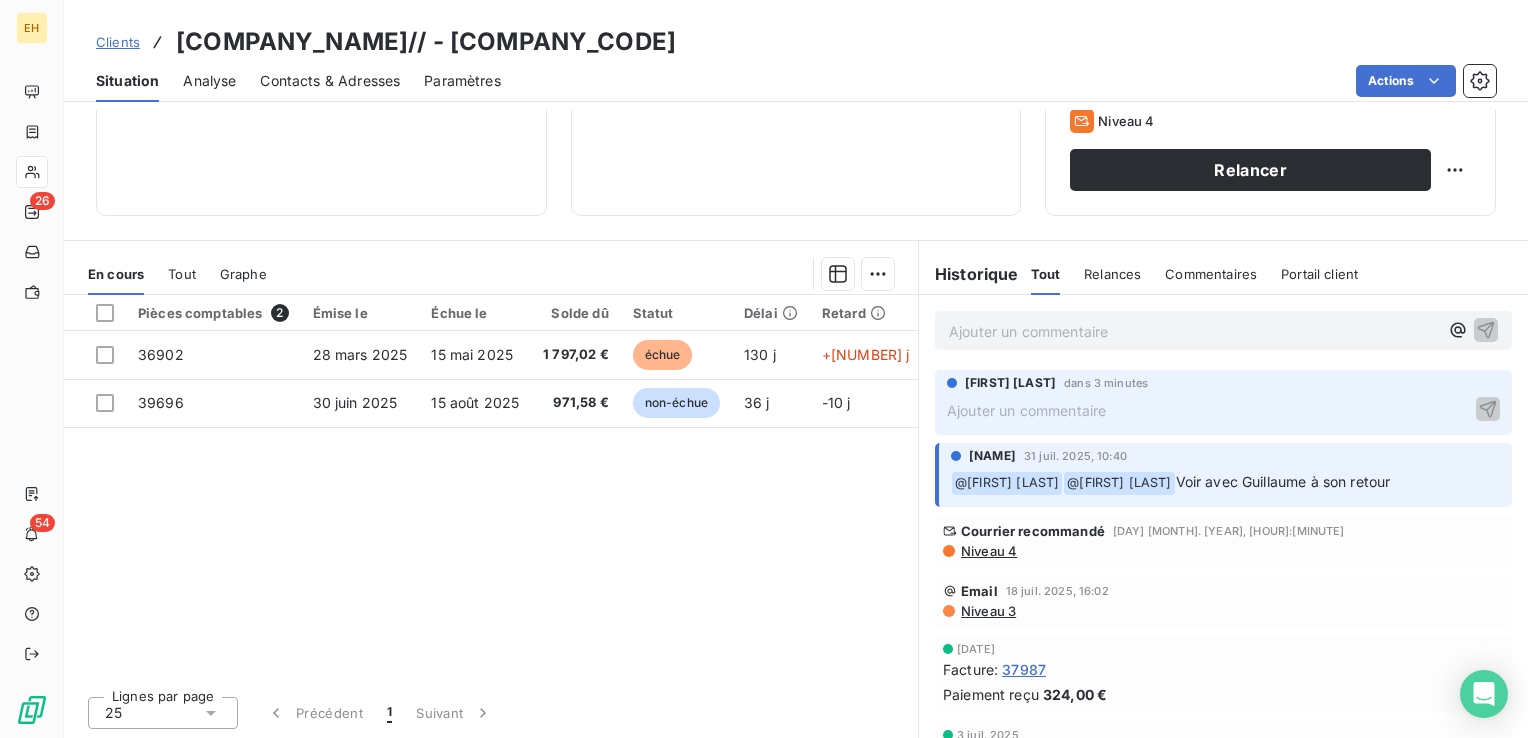 click on "Ajouter un commentaire ﻿" at bounding box center (1193, 331) 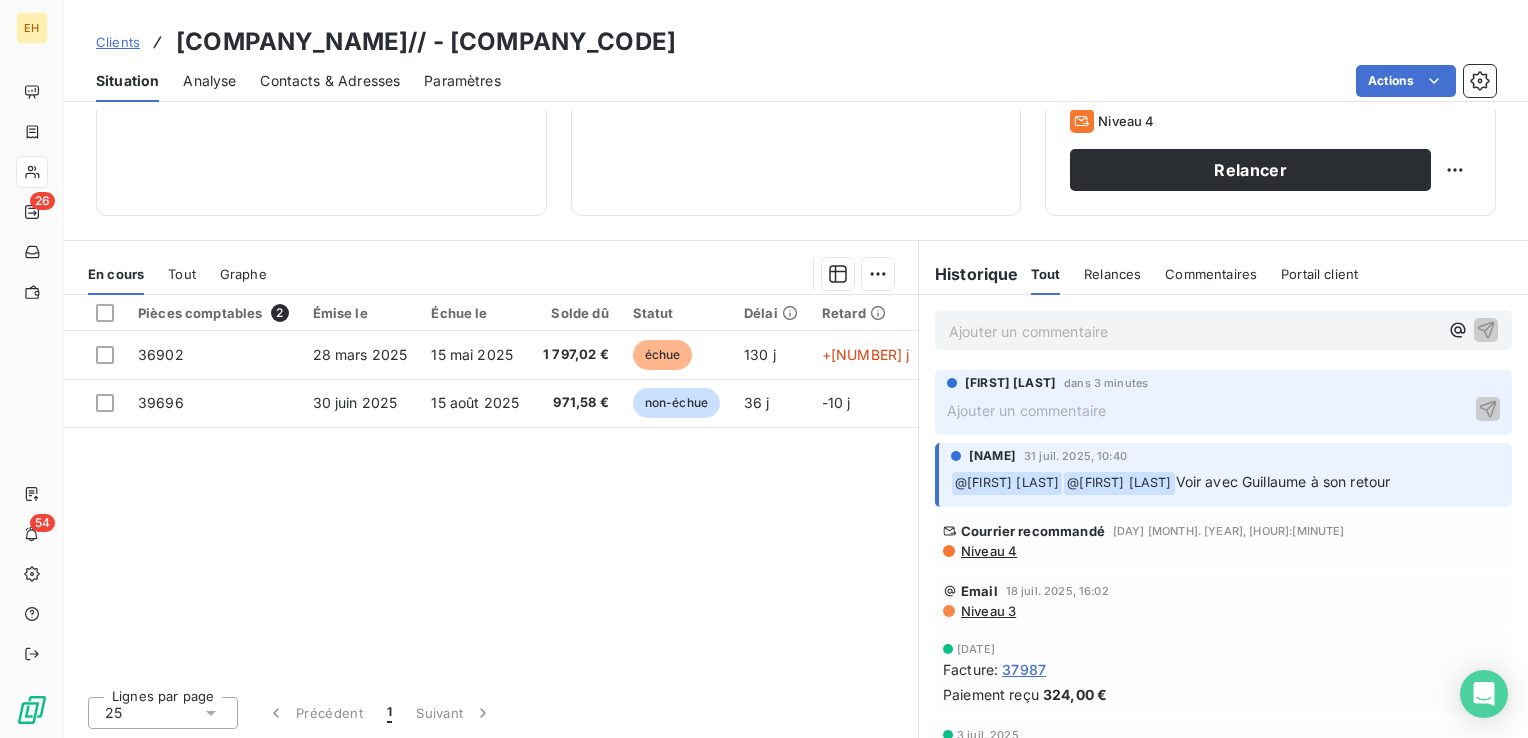 click on "Ajouter un commentaire ﻿" at bounding box center (1209, 410) 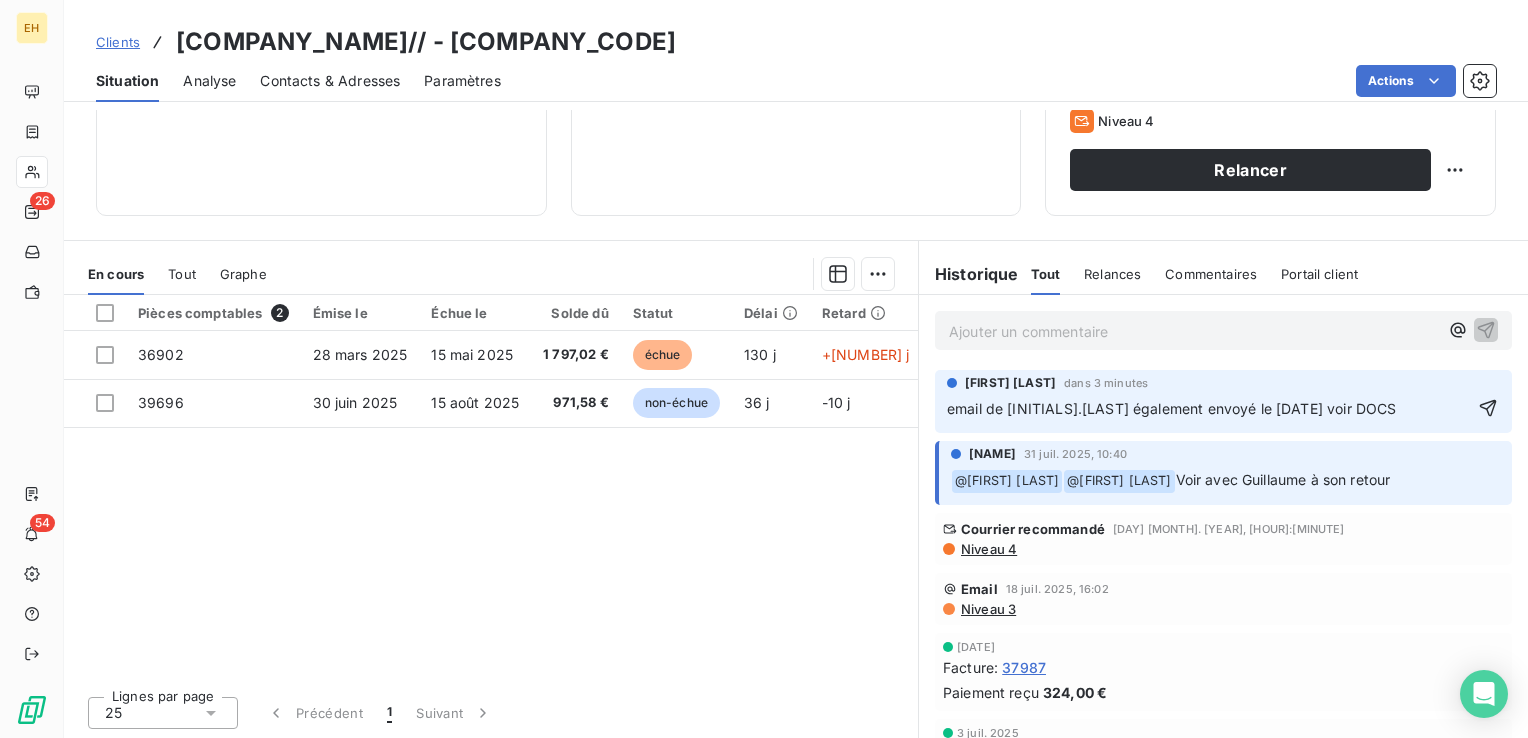 click on "Niveau 3" at bounding box center [1223, 609] 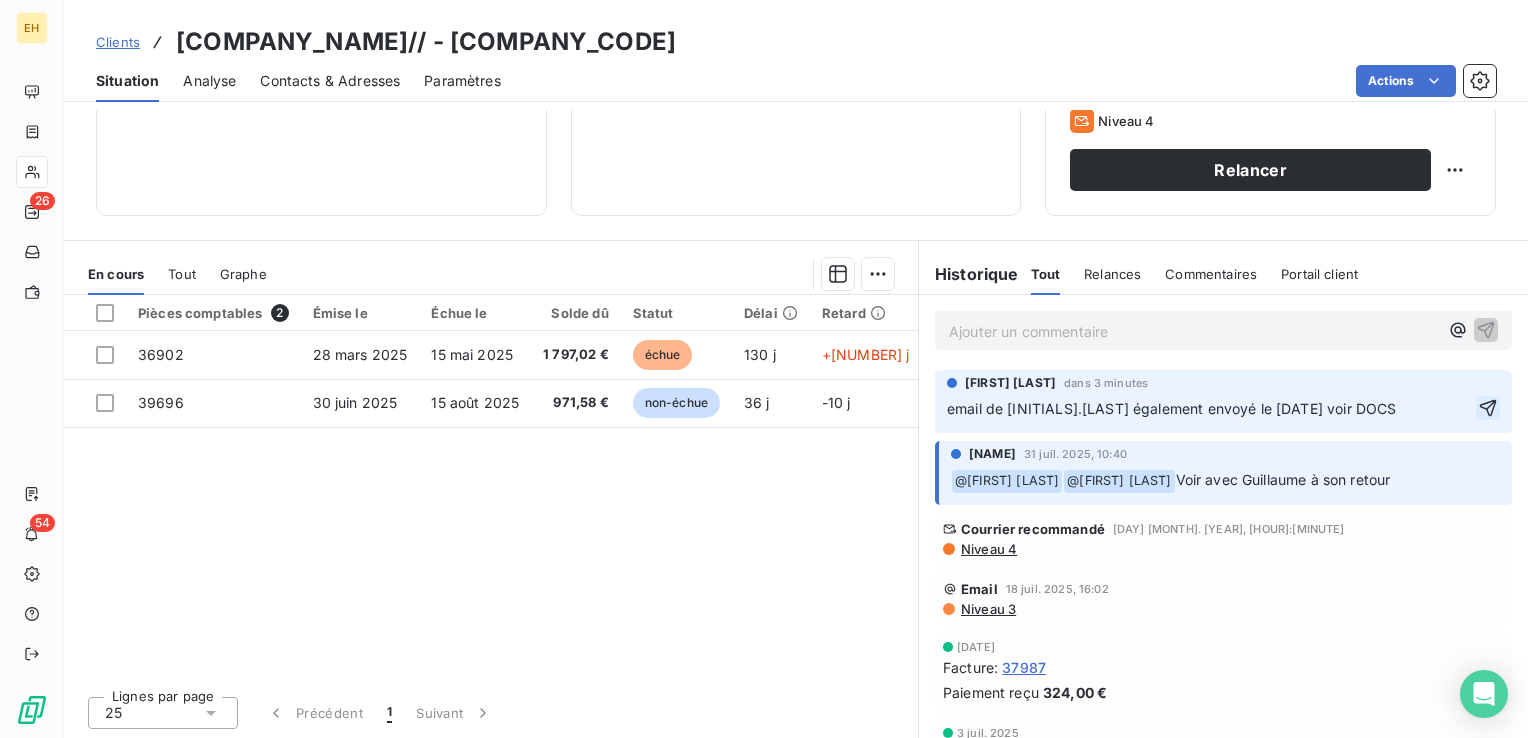 click on "email de [INITIALS].[LAST] également envoyé le [DATE] voir DOCS" at bounding box center [1223, 408] 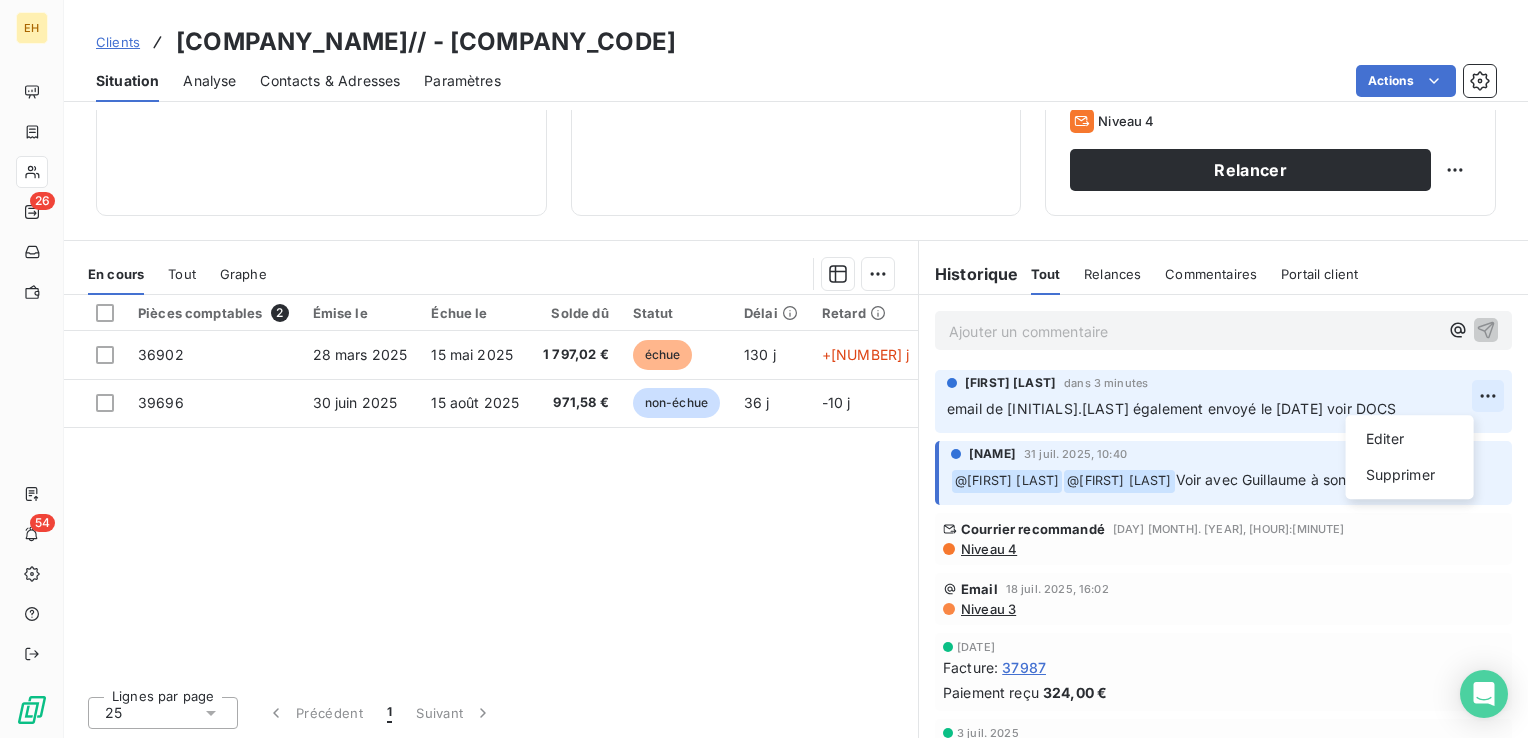 click on "EH 26 54 Clients MANULOC PICARDIE// - C0002071 Situation Analyse Contacts & Adresses Paramètres Actions Informations client Gestionnaires christophe catel MATTHIEU LICATA Propriétés Client Encours client 2 768,60 € 0 Échu 1 797,02 € Non-échu 971,58 € Gestion du risque Surveiller ce client en intégrant votre outil de gestion des risques client. Relance Plan de relance Plan de relance N°2 - Client par mail Prochaine relance prévue depuis le 1 août 2025 Niveau 4 Relancer En cours Tout Graphe Pièces comptables 2 Émise le Échue le Solde dû Statut Délai Retard Tag relance 36902 28 mars 2025 15 mai 2025 1 797,02 € échue 130 j +82 j 39696 30 juin 2025 15 août 2025 971,58 € Non-échu 36 j -10 j Lignes par page 25 Précédent 1 Suivant Historique Tout Relances Commentaires Portail client Tout Relances Commentaires Portail client Ajouter un commentaire ﻿ NATHALIE LAPORTE dans 3 minutes email de Ch.Catel également envoyé le 04/08 voir DOCS Editer ﻿ @ @" at bounding box center [764, 369] 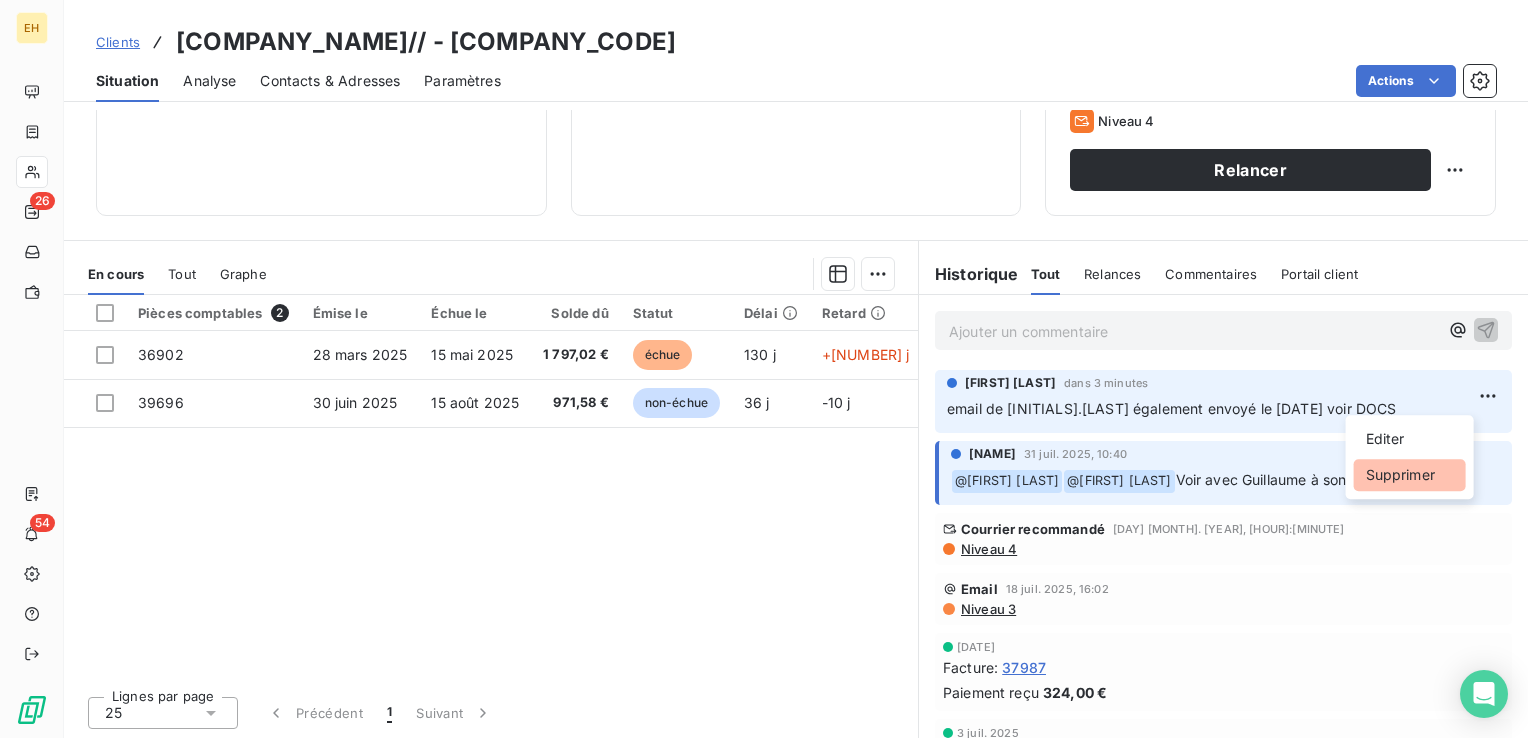 click on "Supprimer" at bounding box center [1410, 475] 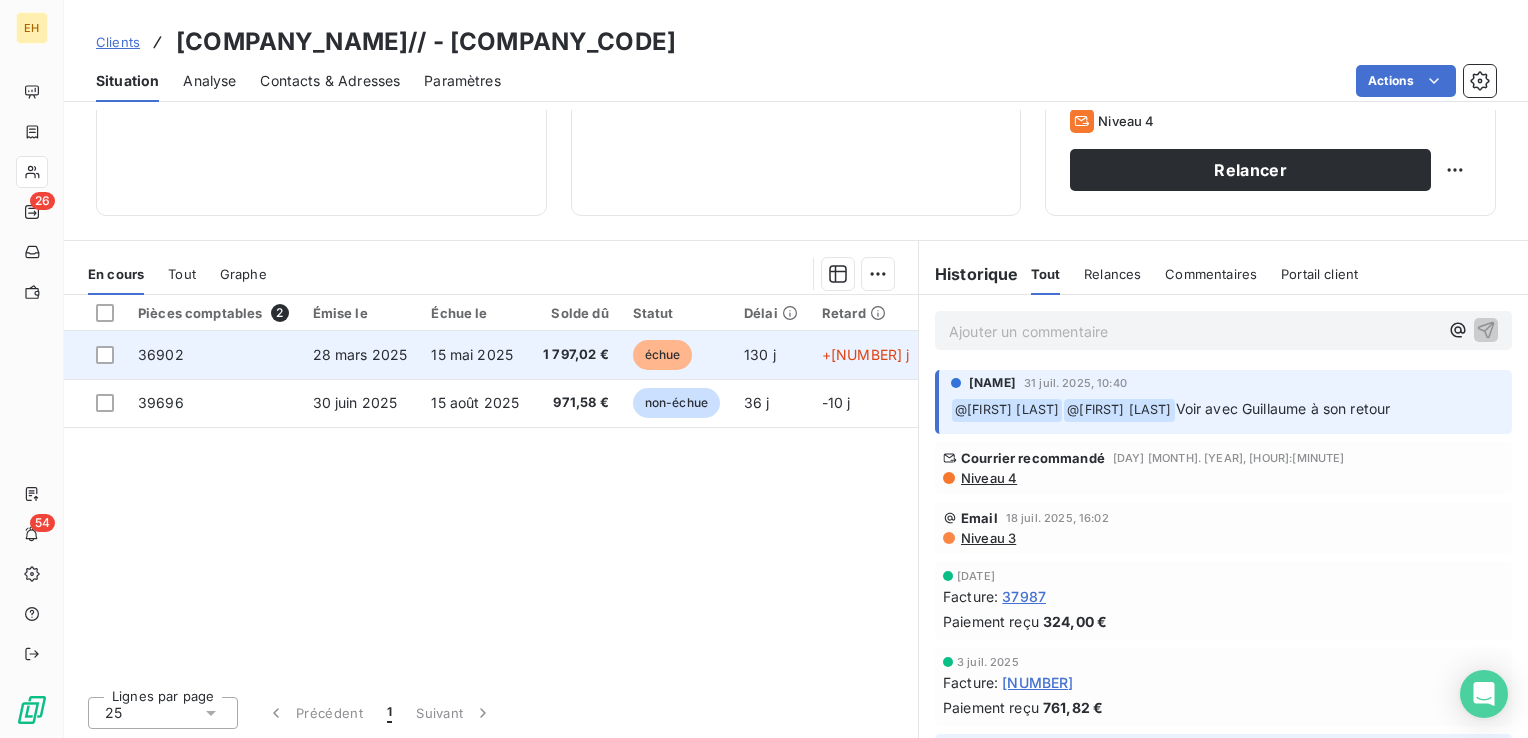 click on "28 mars 2025" at bounding box center [360, 355] 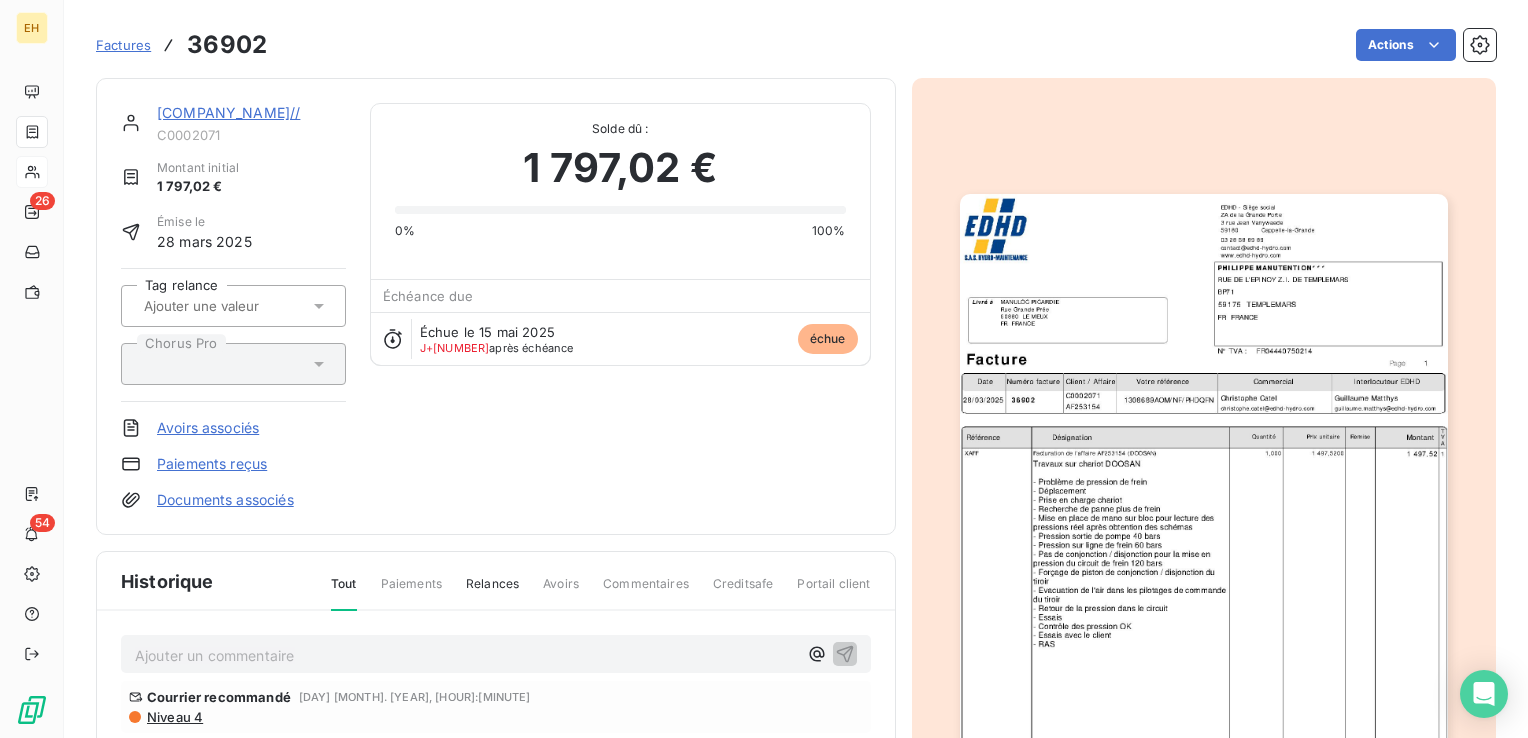 click on "Ajouter un commentaire ﻿" at bounding box center (466, 655) 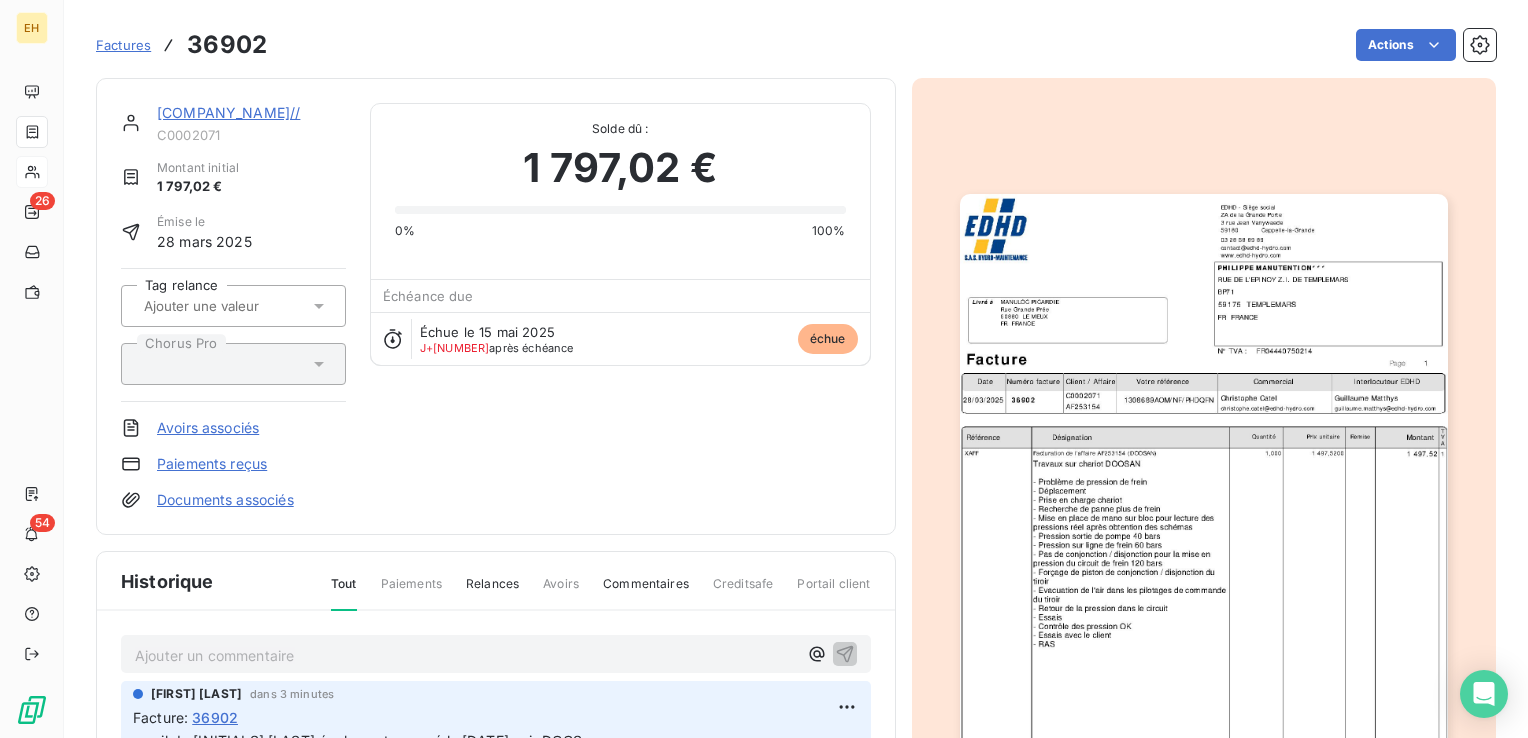 click on "Documents associés" at bounding box center (225, 500) 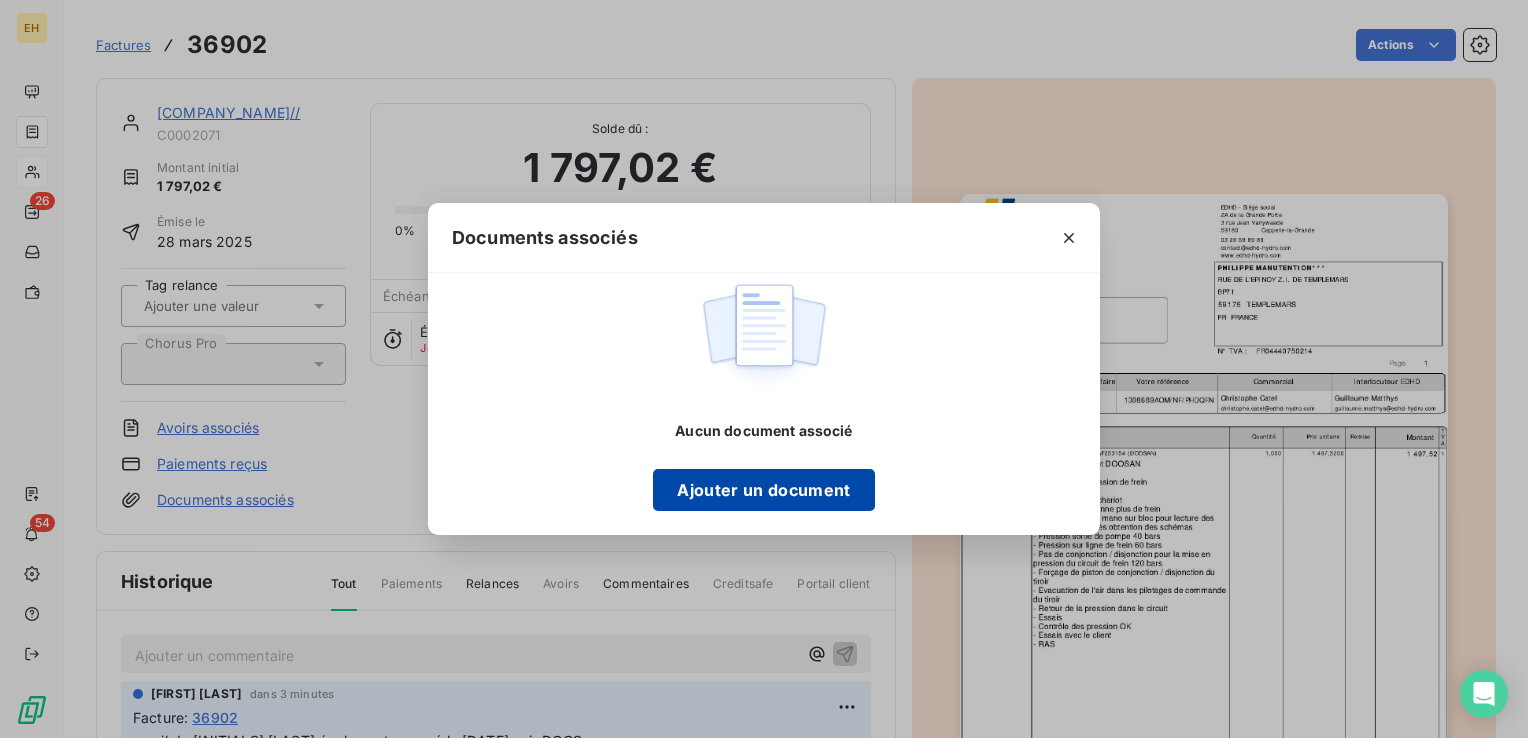 click on "Ajouter un document" at bounding box center (763, 490) 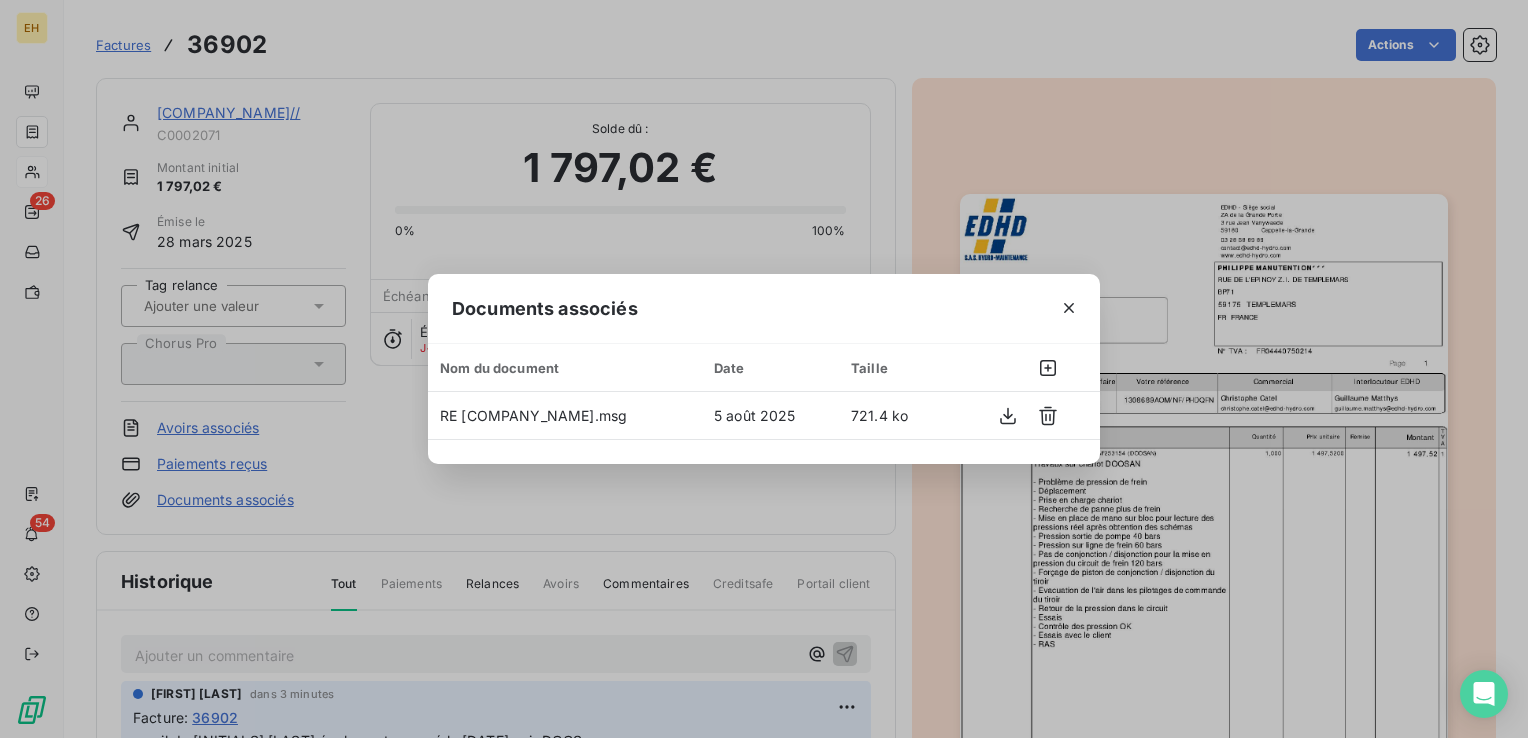 click at bounding box center [1069, 308] 